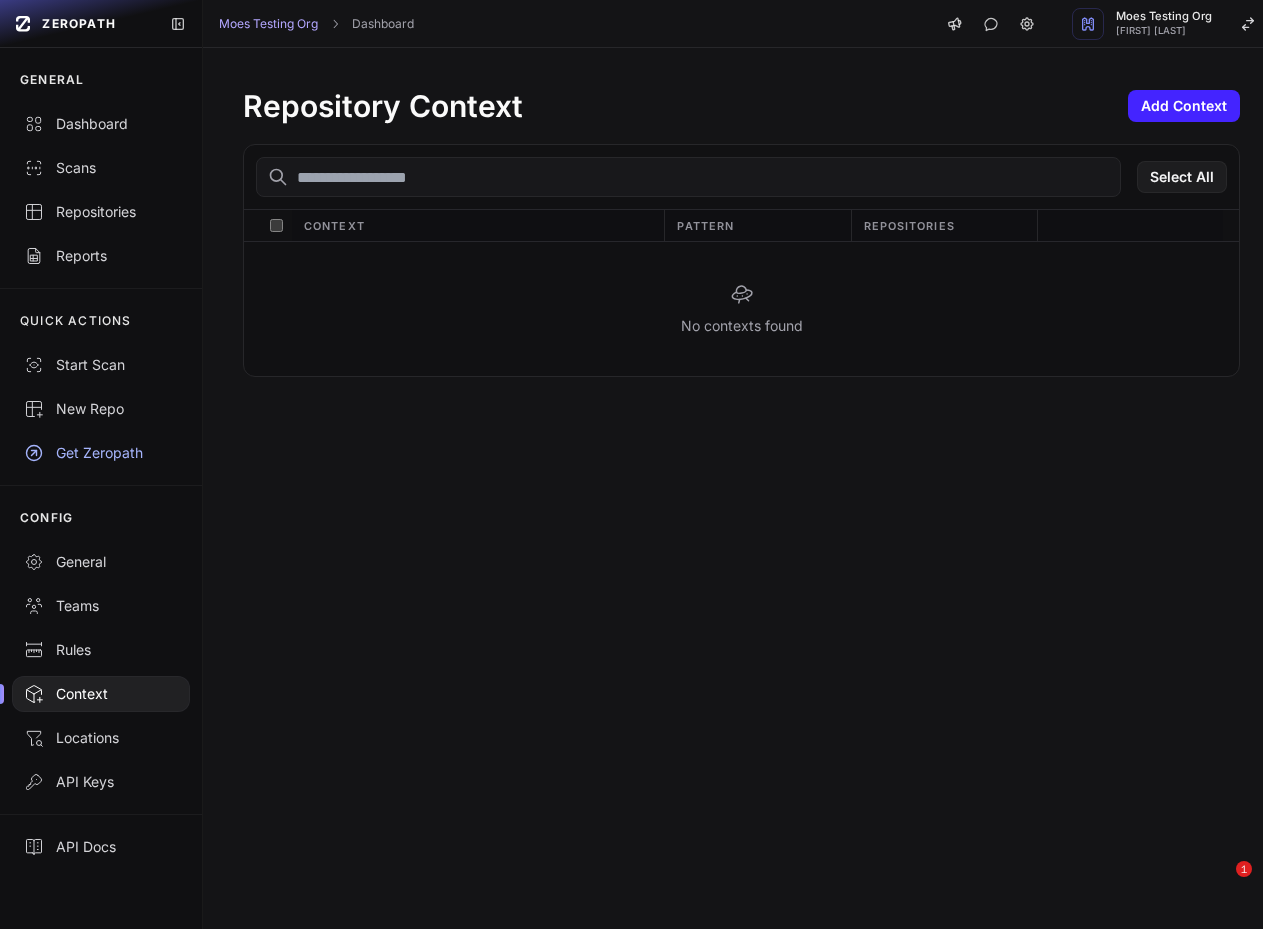 scroll, scrollTop: 0, scrollLeft: 0, axis: both 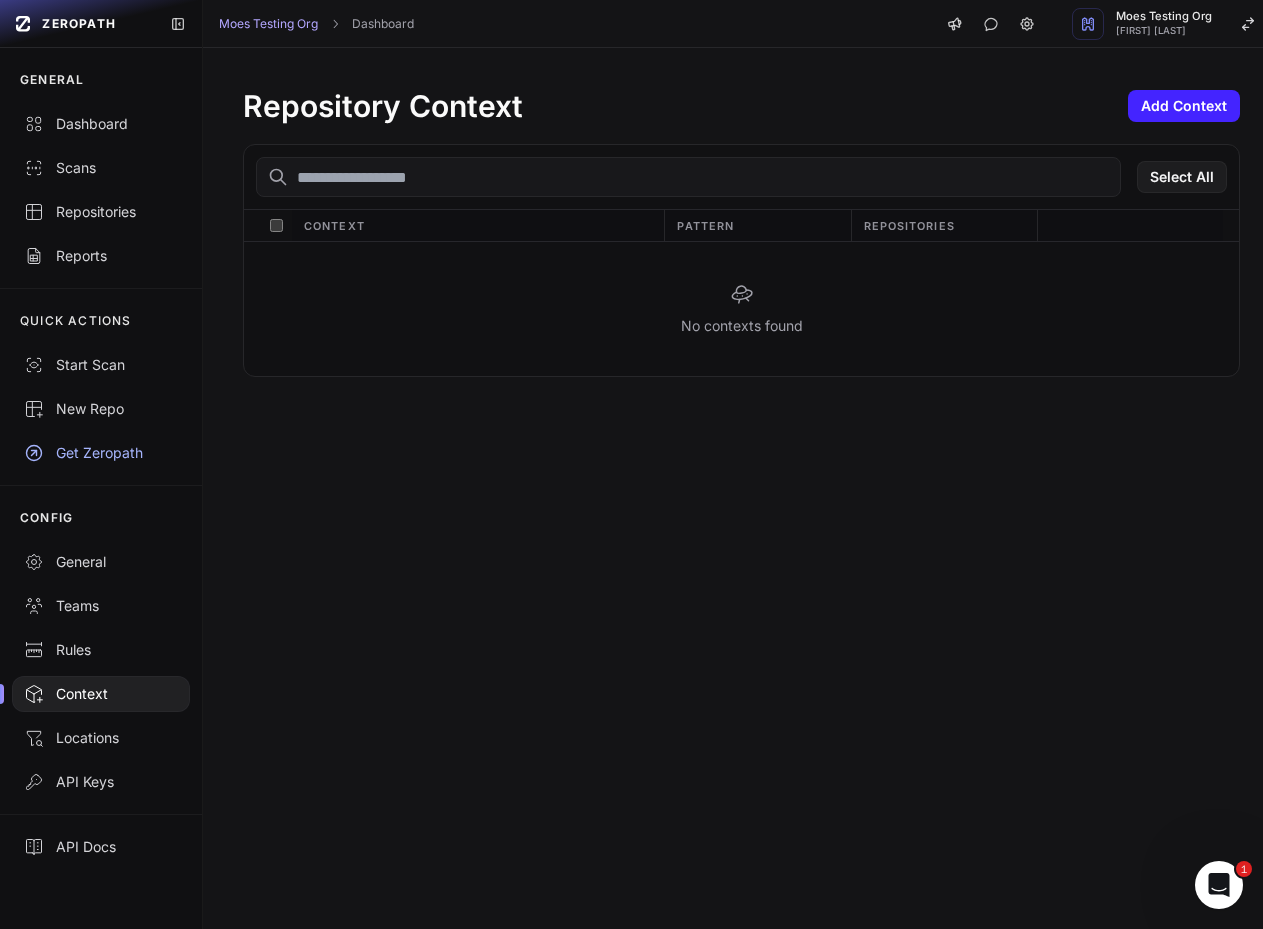 click on "Repository Context   Add Context         Select All           Context     Pattern     Repositories             No contexts found" at bounding box center [741, 488] 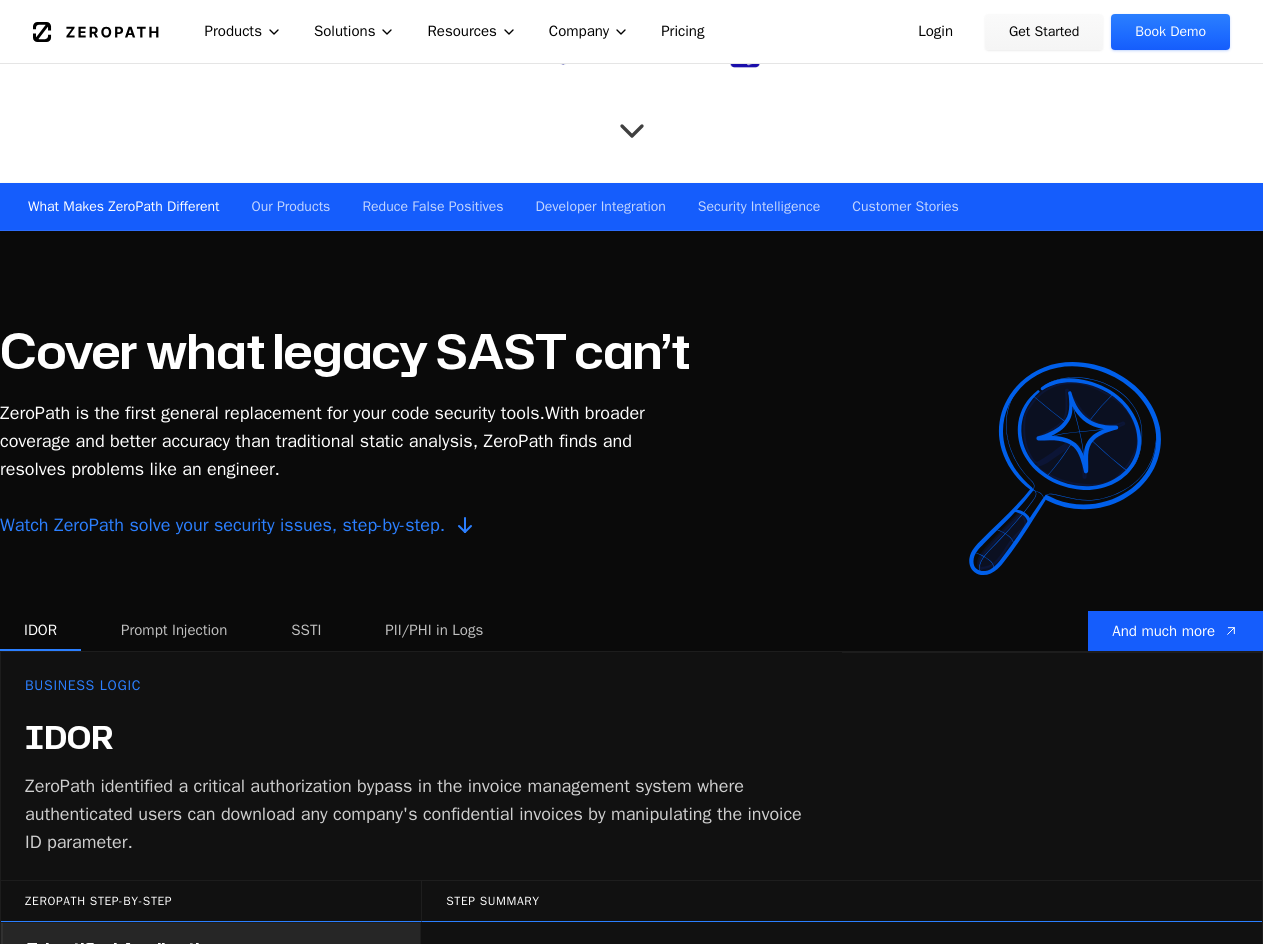 scroll, scrollTop: 1100, scrollLeft: 0, axis: vertical 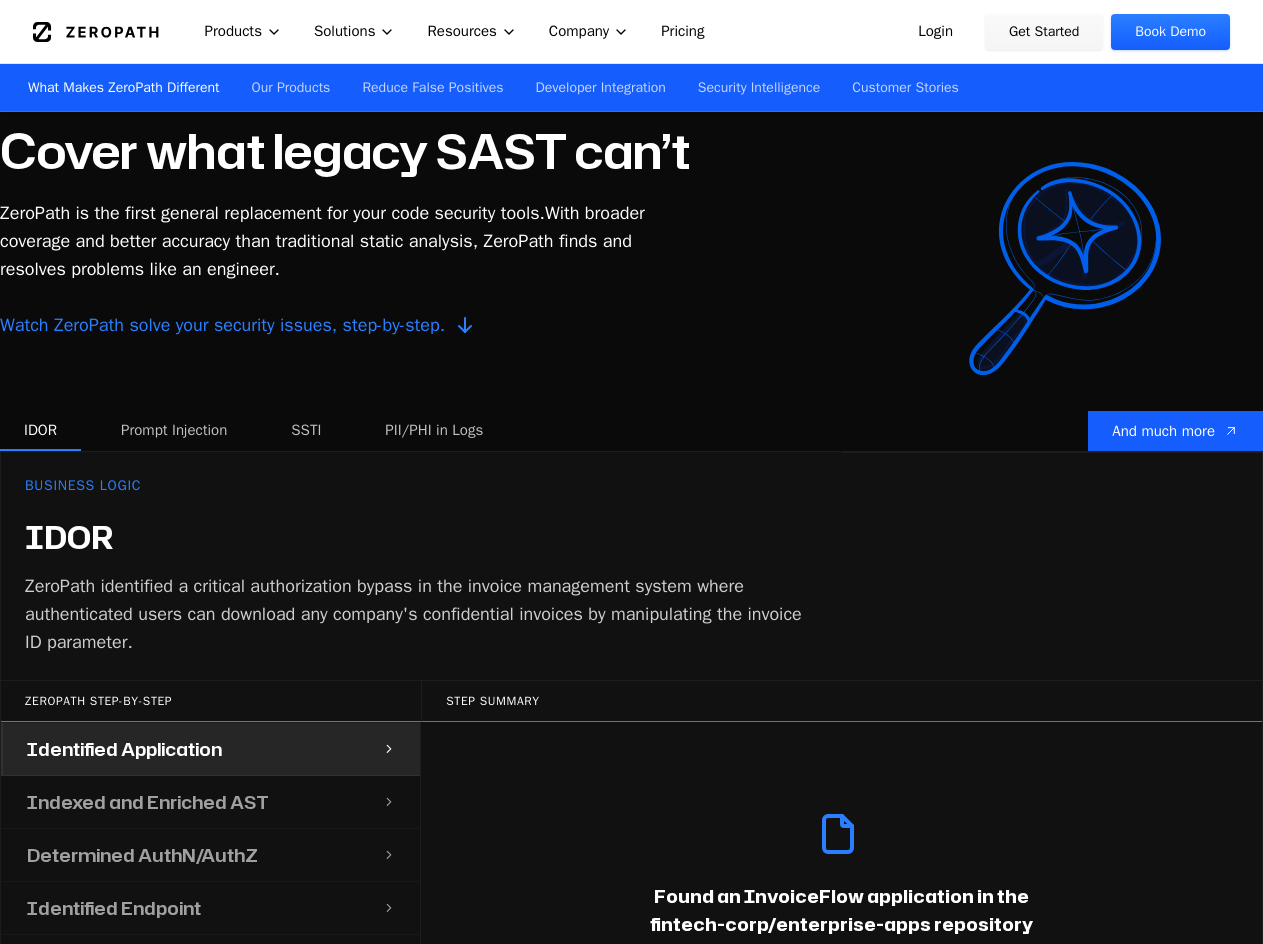 click on "Prompt Injection" at bounding box center (174, 431) 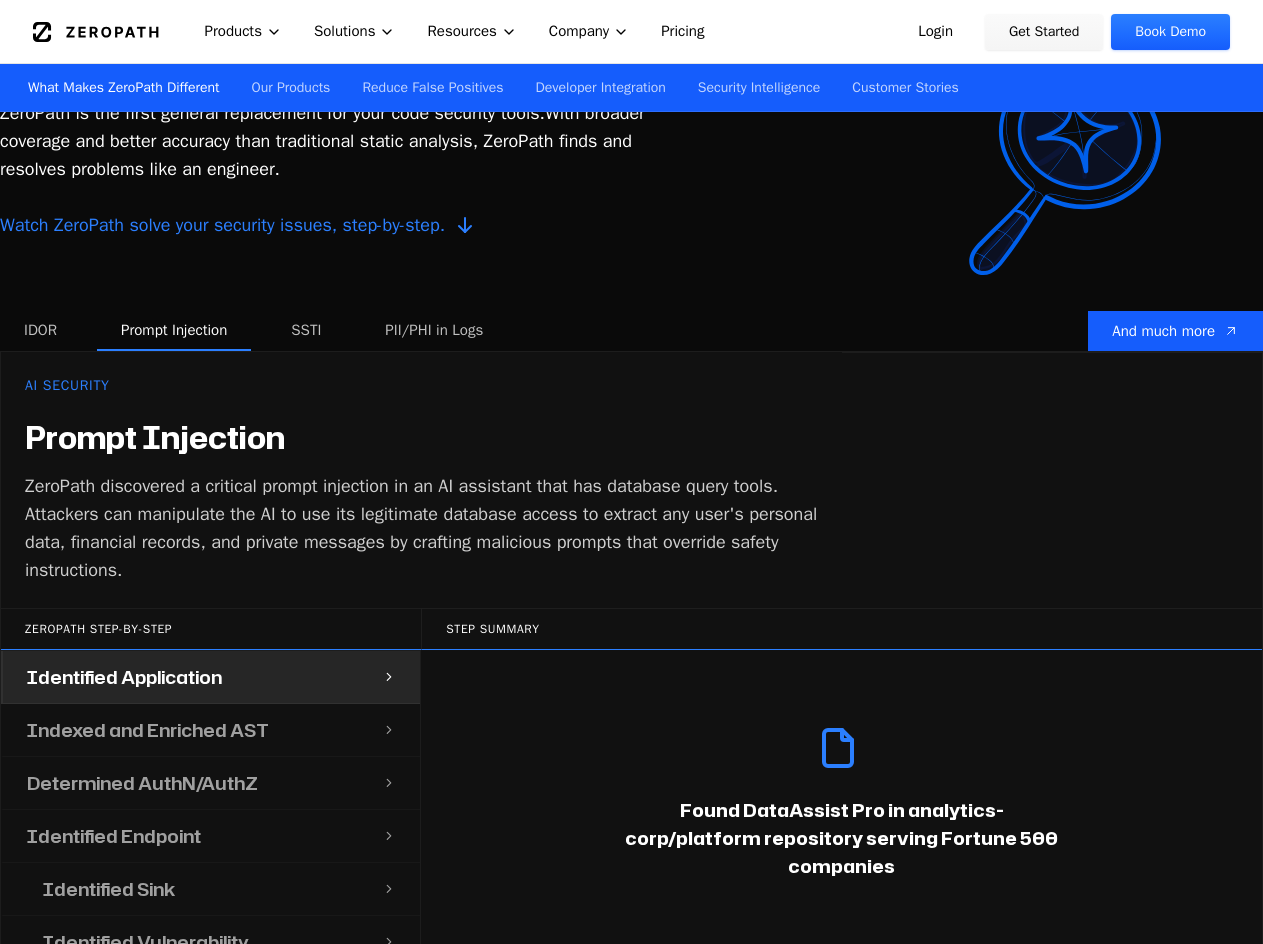 scroll, scrollTop: 1000, scrollLeft: 0, axis: vertical 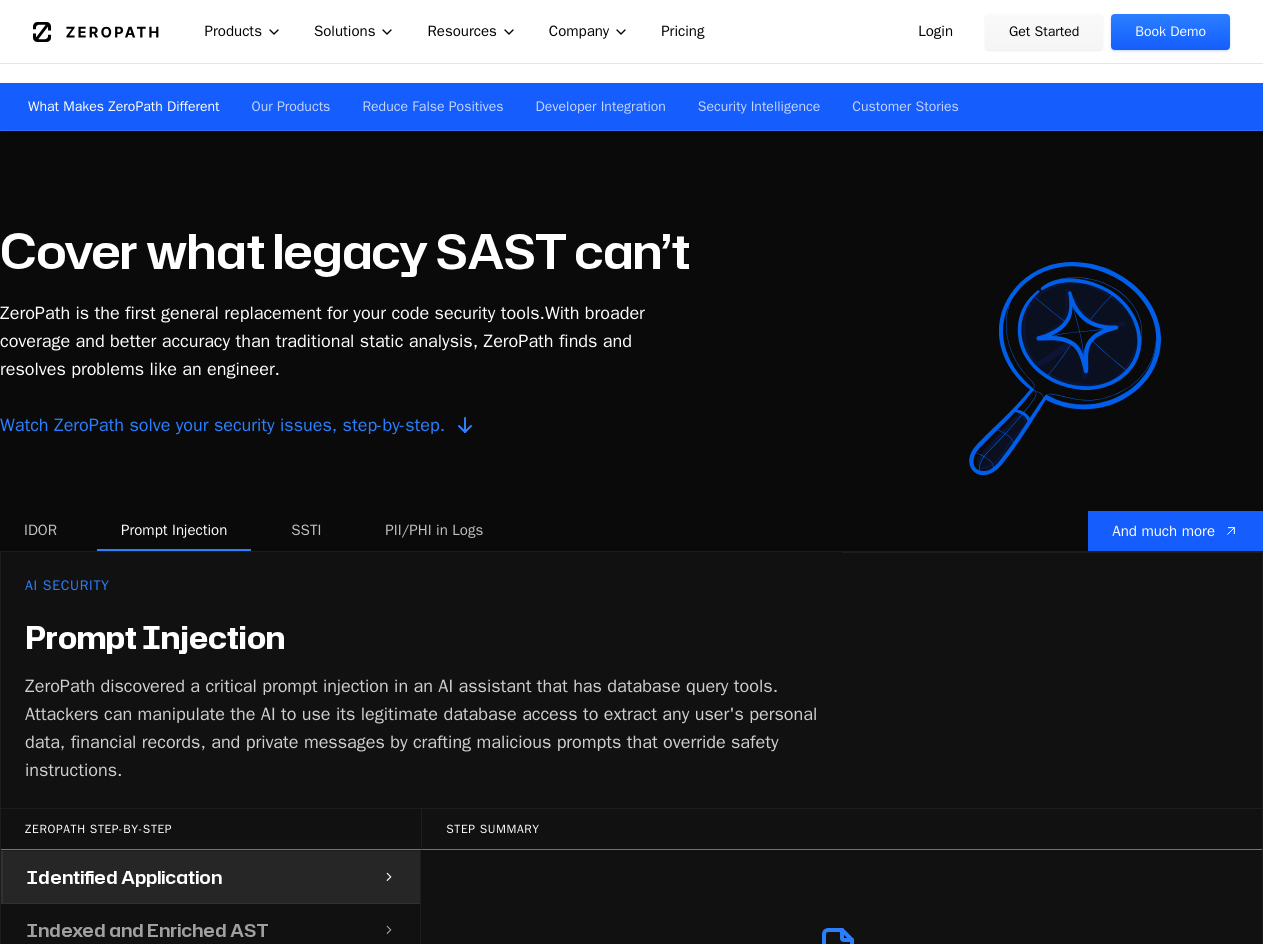click on "IDOR" at bounding box center (40, 531) 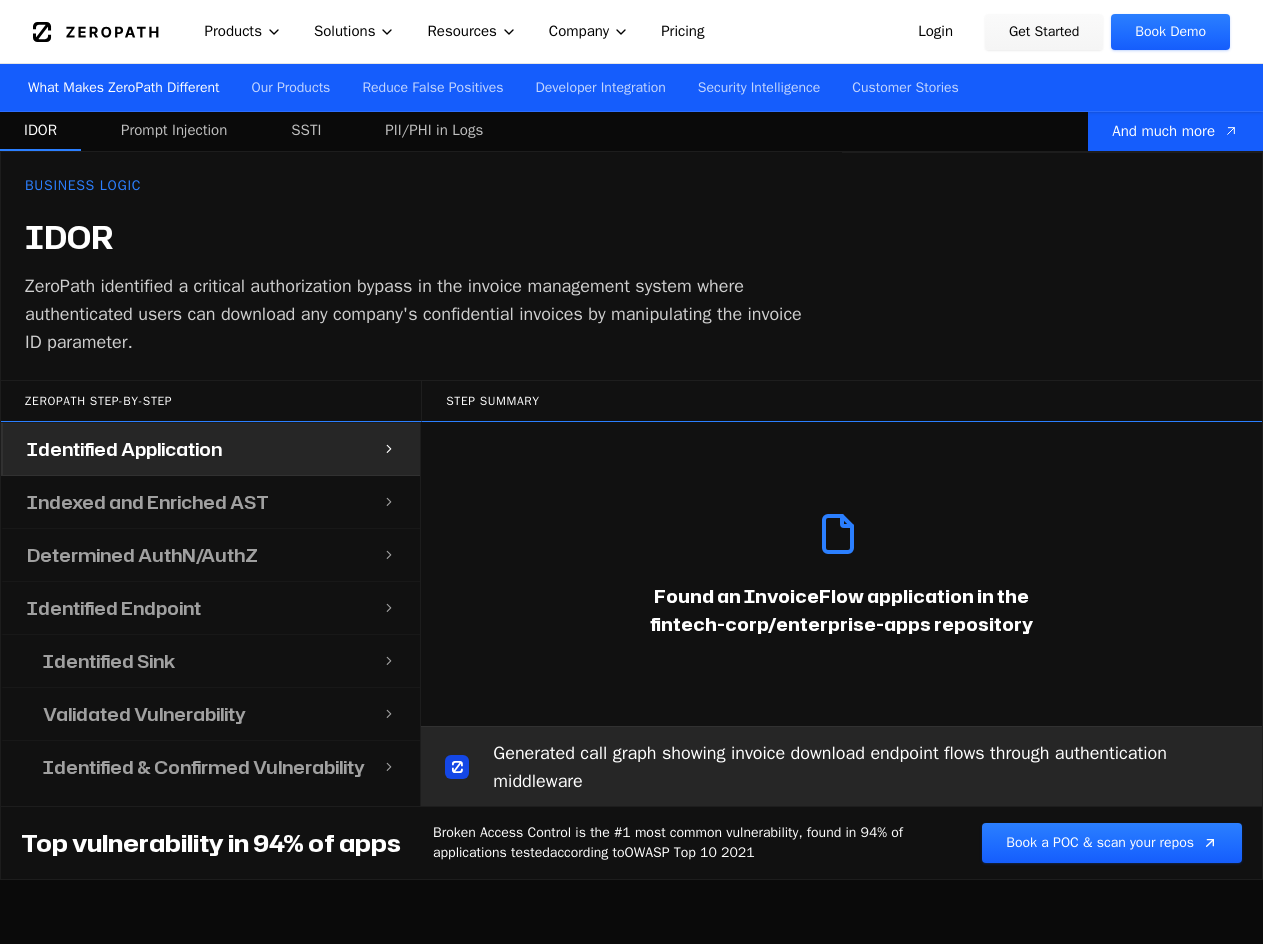 scroll, scrollTop: 1300, scrollLeft: 0, axis: vertical 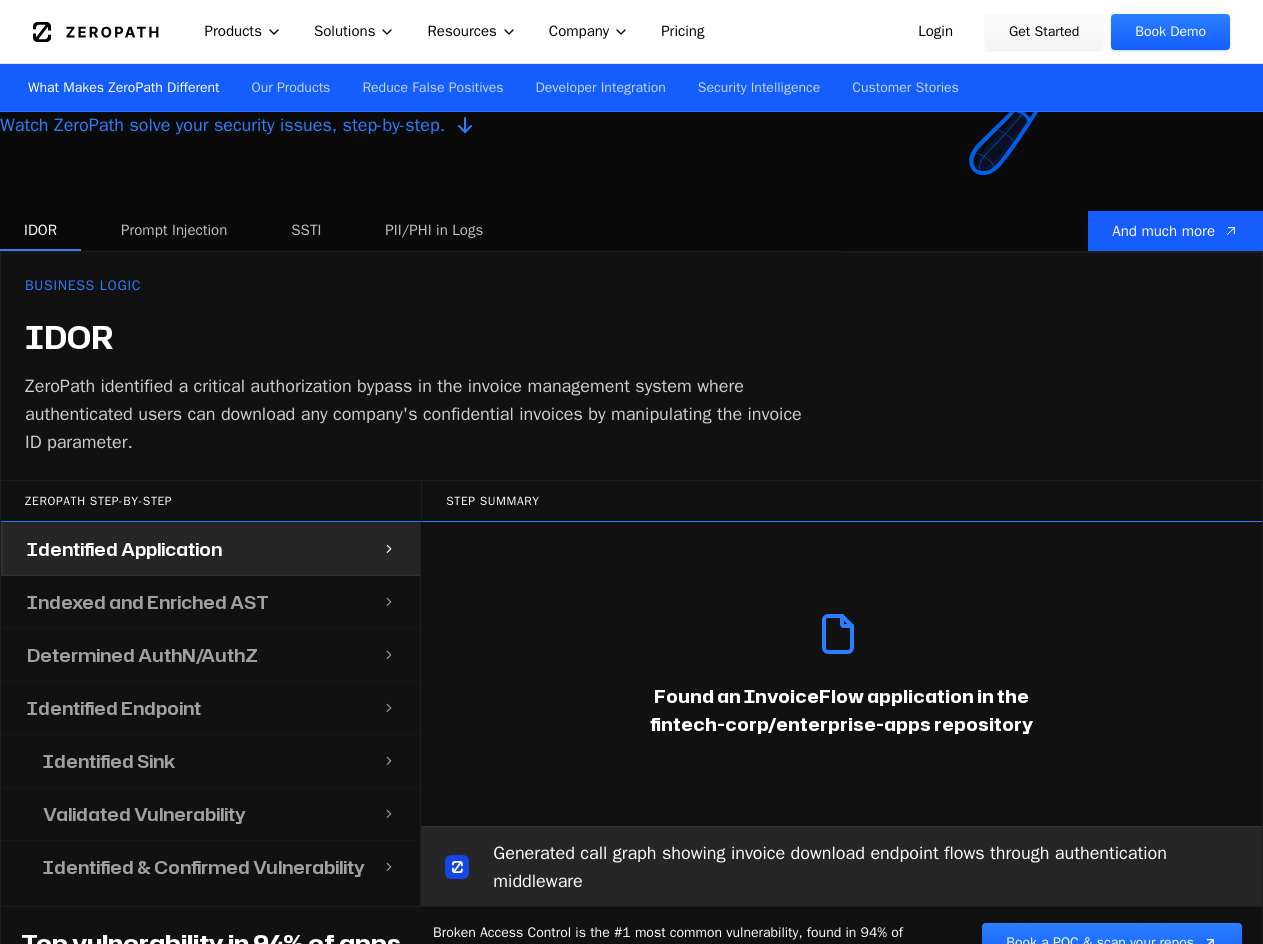 click on "Prompt Injection" at bounding box center (174, 231) 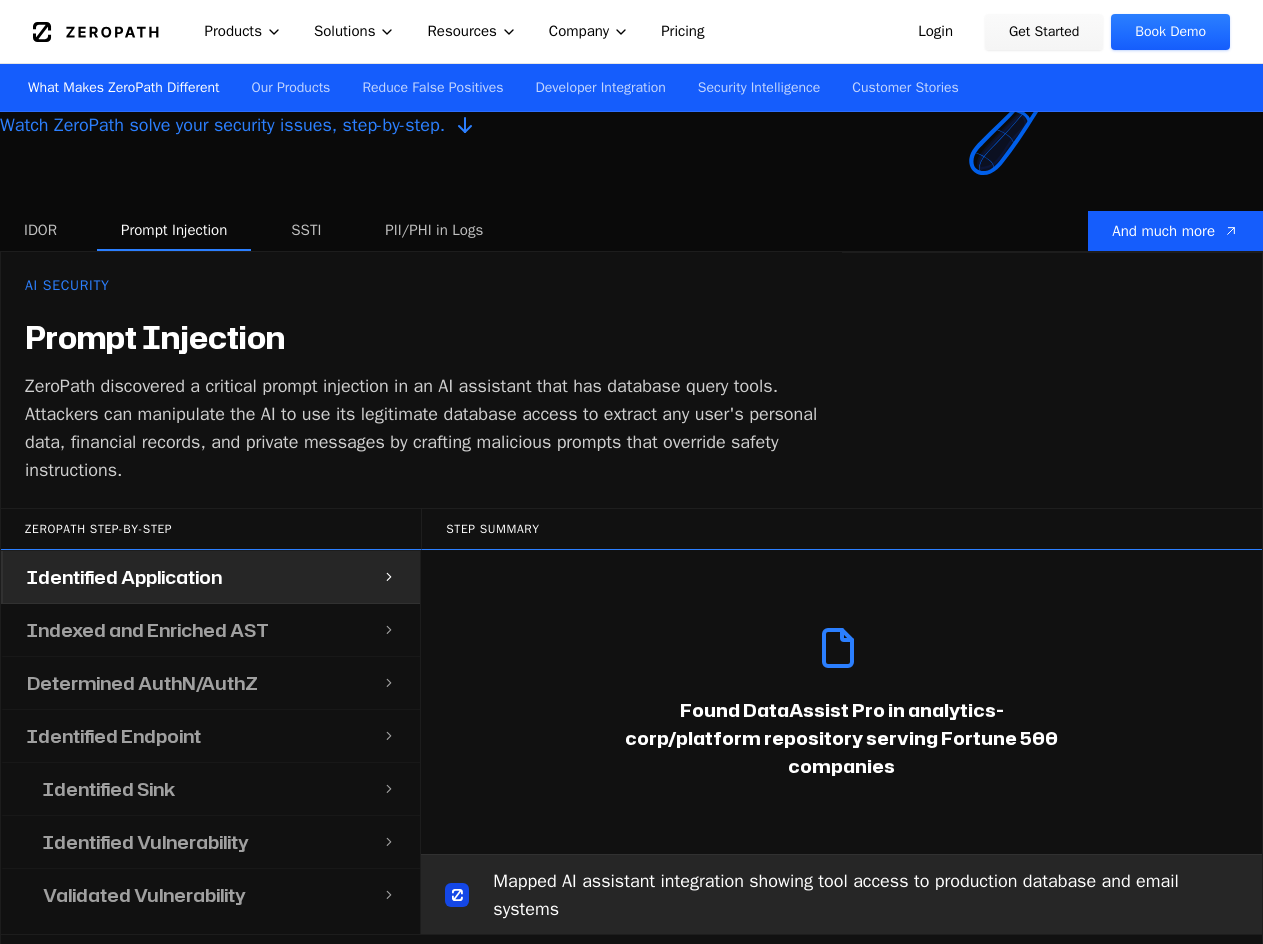 click on "IDOR" at bounding box center (40, 231) 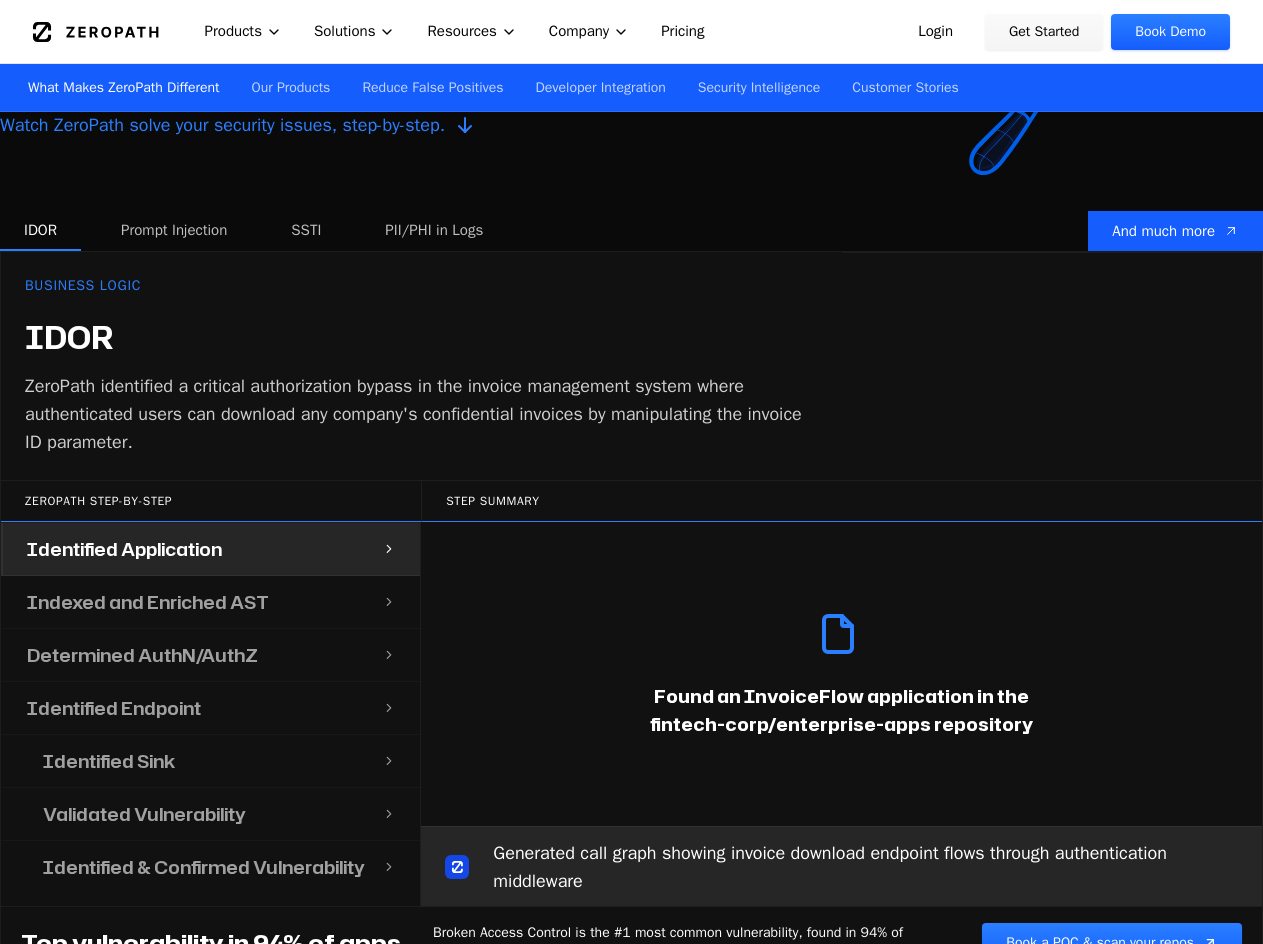 click on "SSTI" at bounding box center [306, 231] 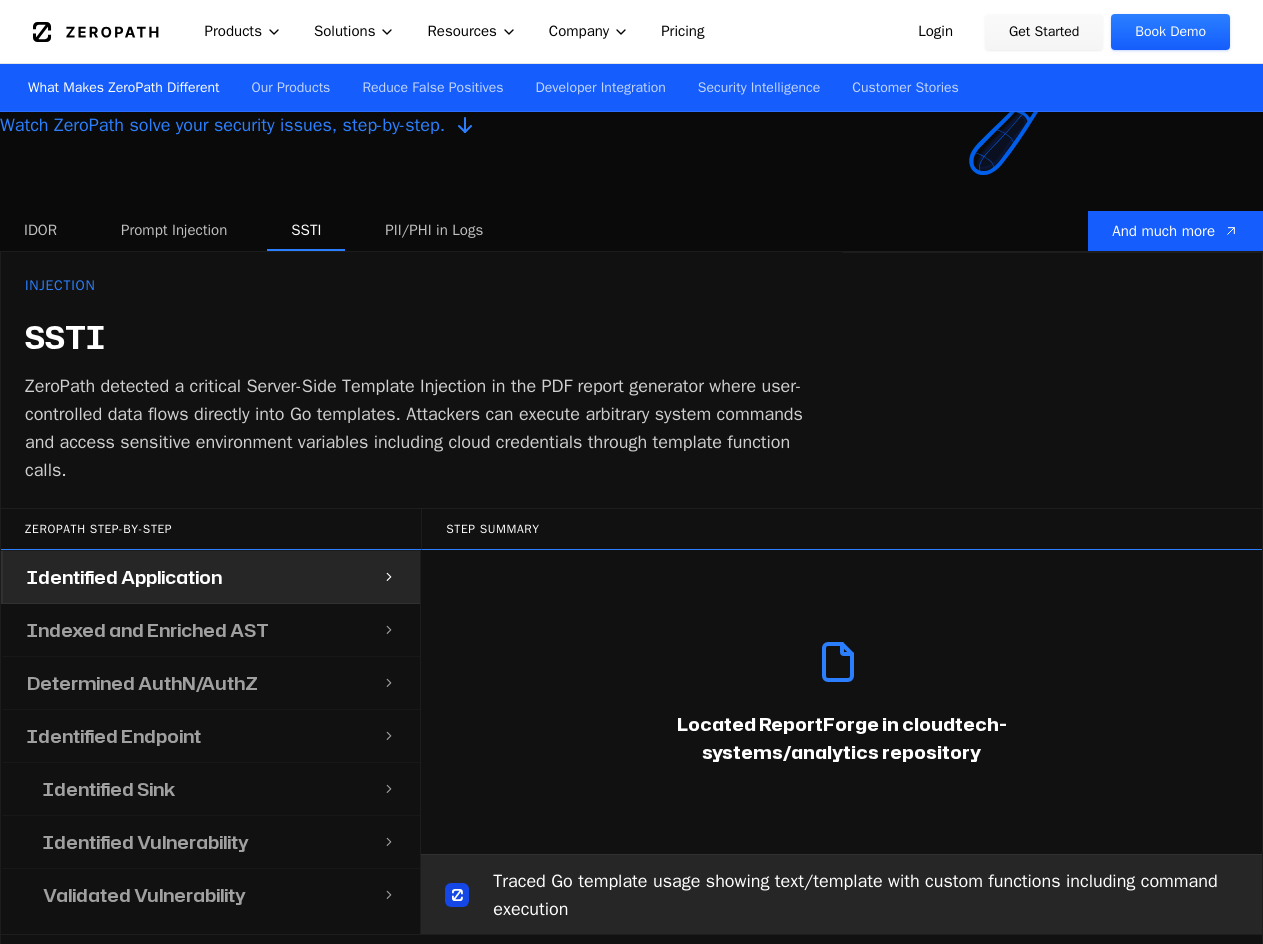 click on "PII/PHI in Logs" at bounding box center [434, 231] 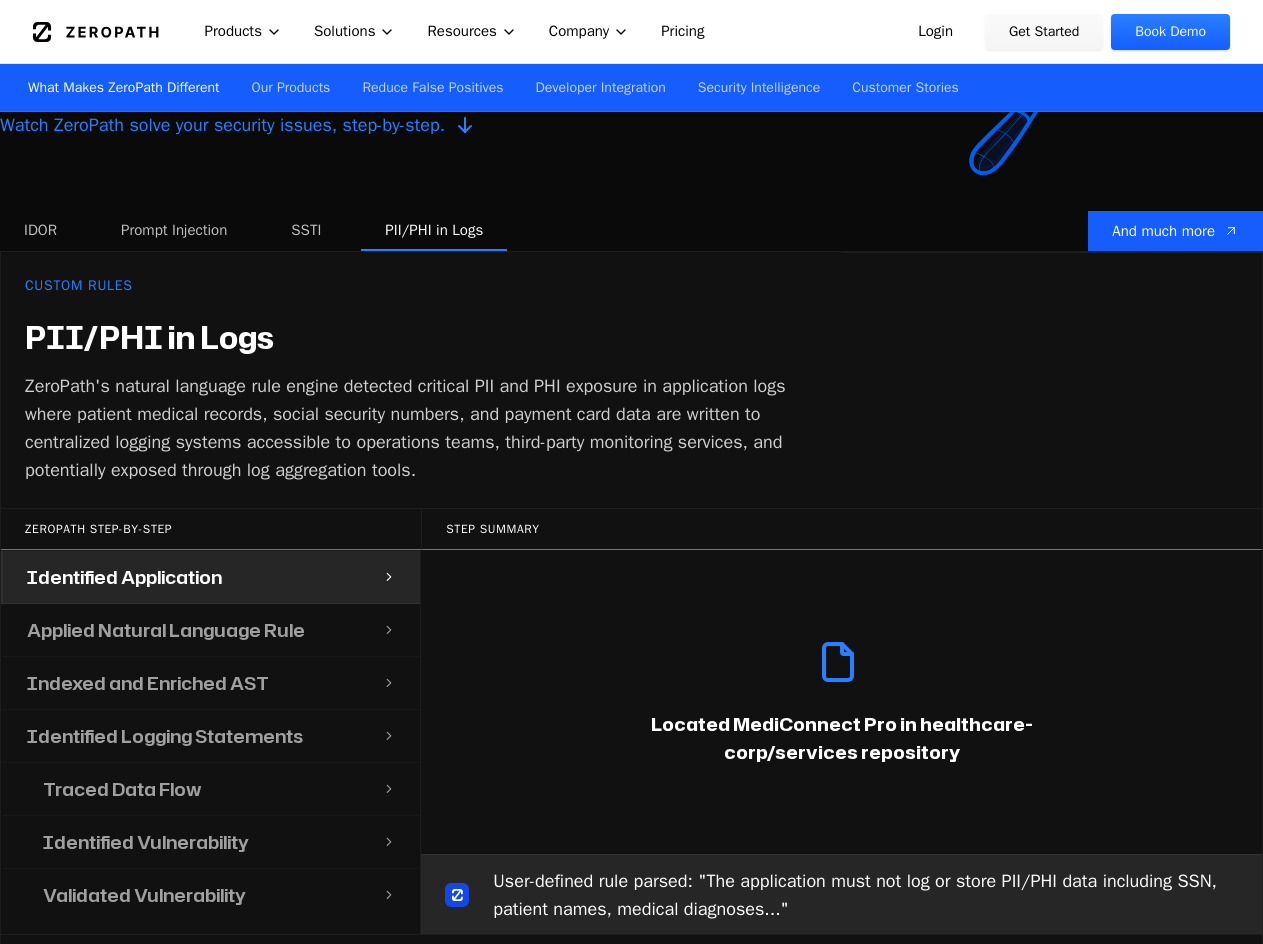 click on "IDOR" at bounding box center [40, 231] 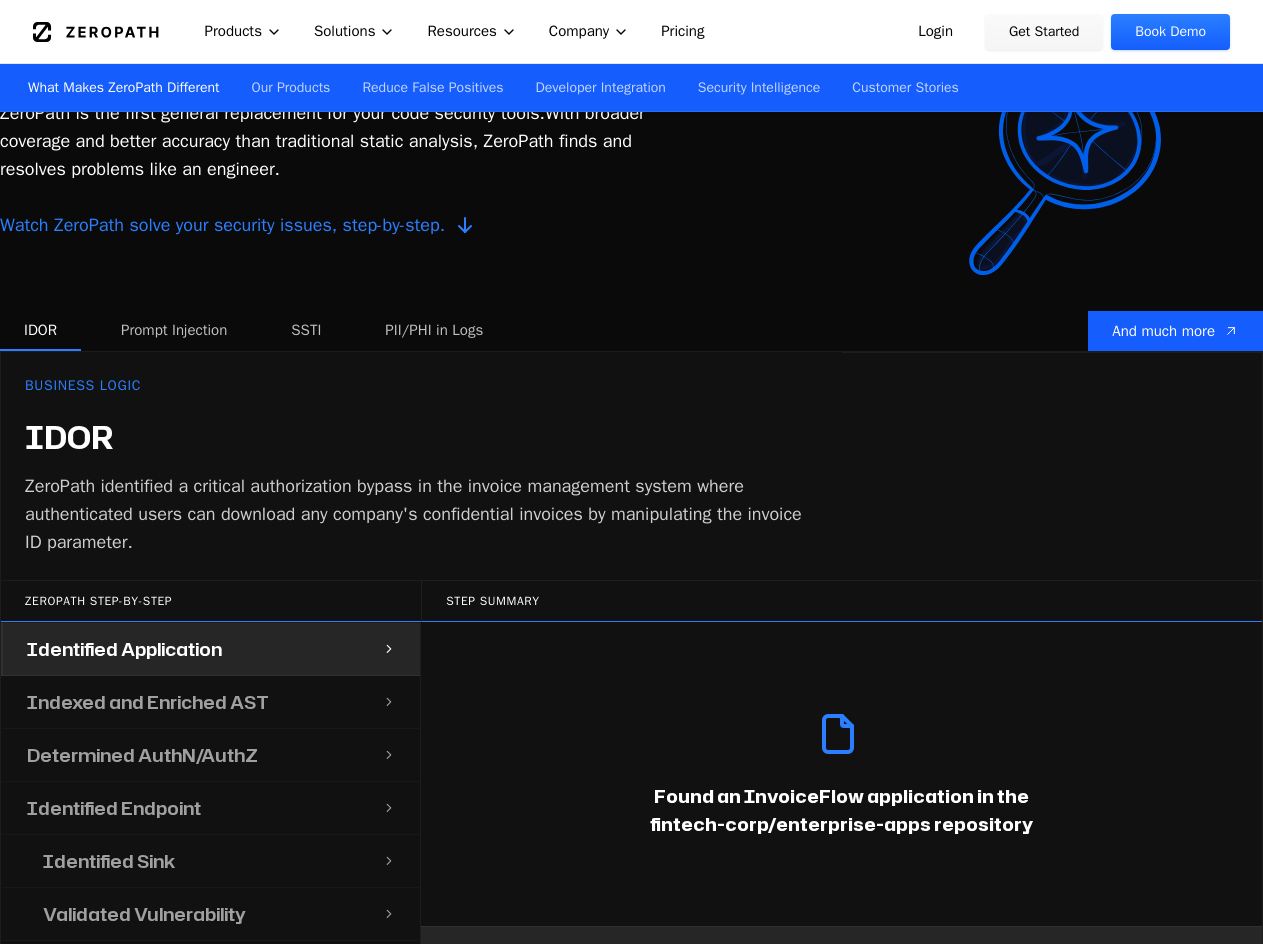 scroll, scrollTop: 1000, scrollLeft: 0, axis: vertical 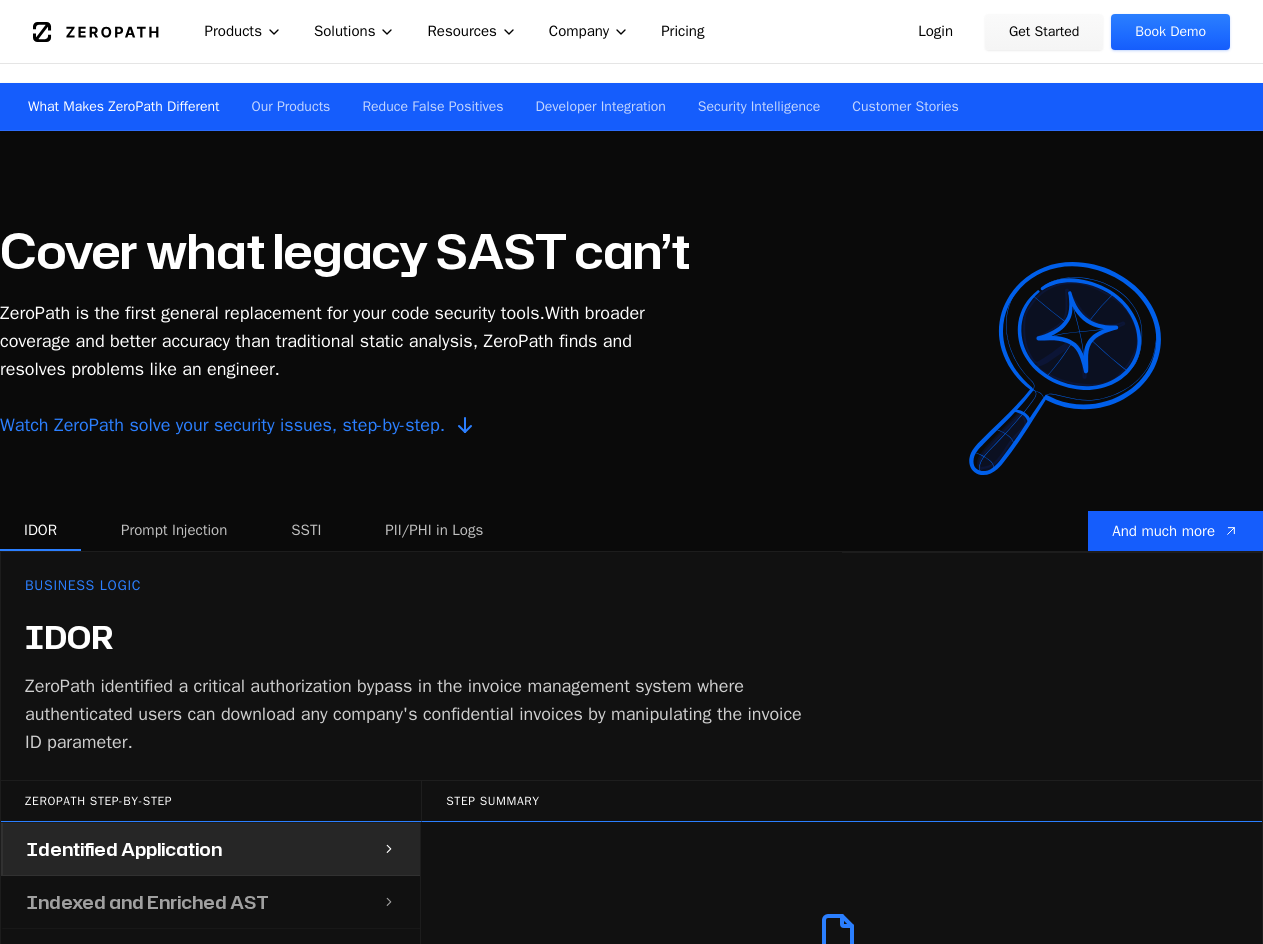 click on "IDOR" at bounding box center [40, 531] 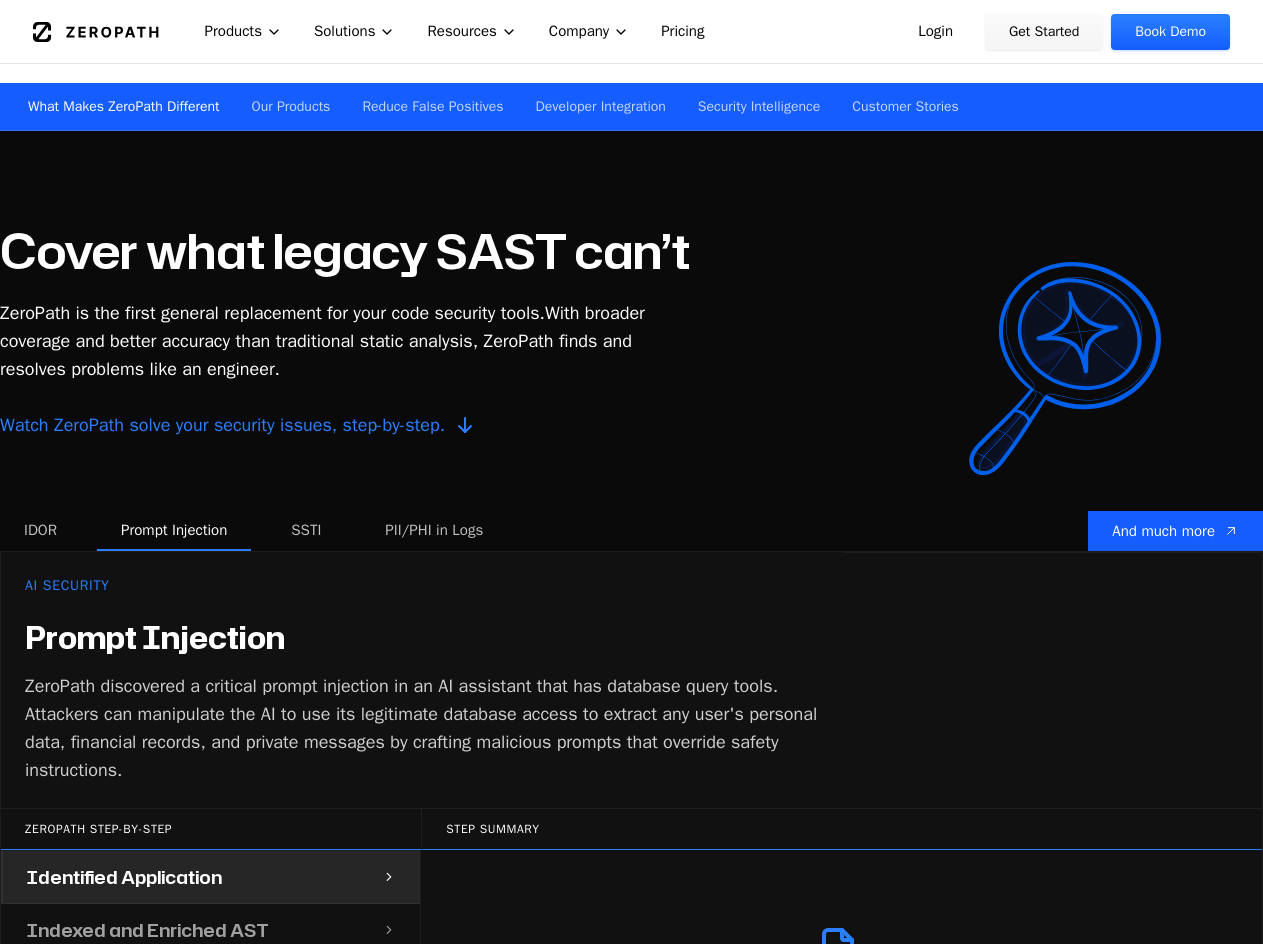 scroll, scrollTop: 1300, scrollLeft: 0, axis: vertical 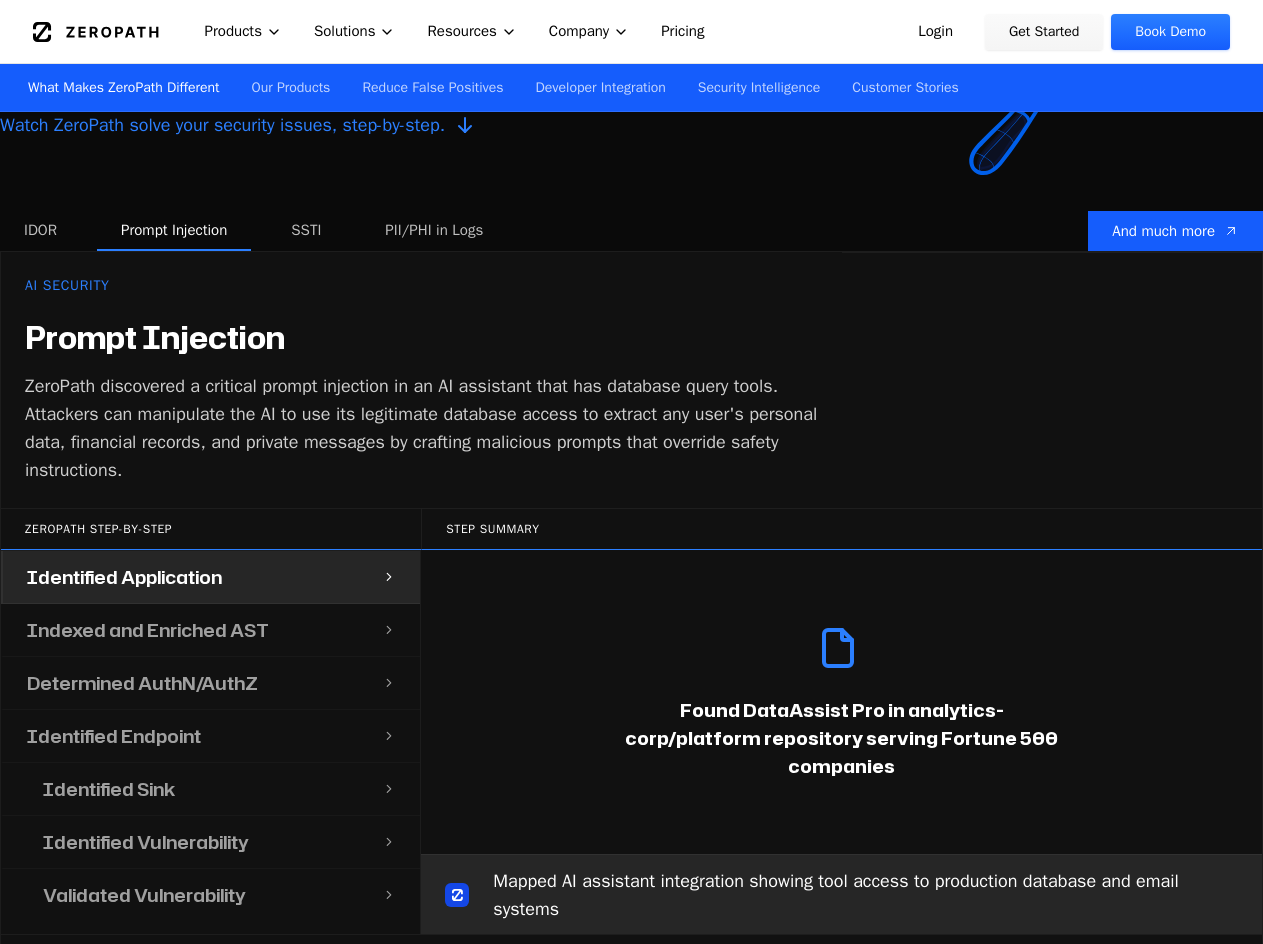 click on "Determined AuthN/AuthZ" at bounding box center (142, 683) 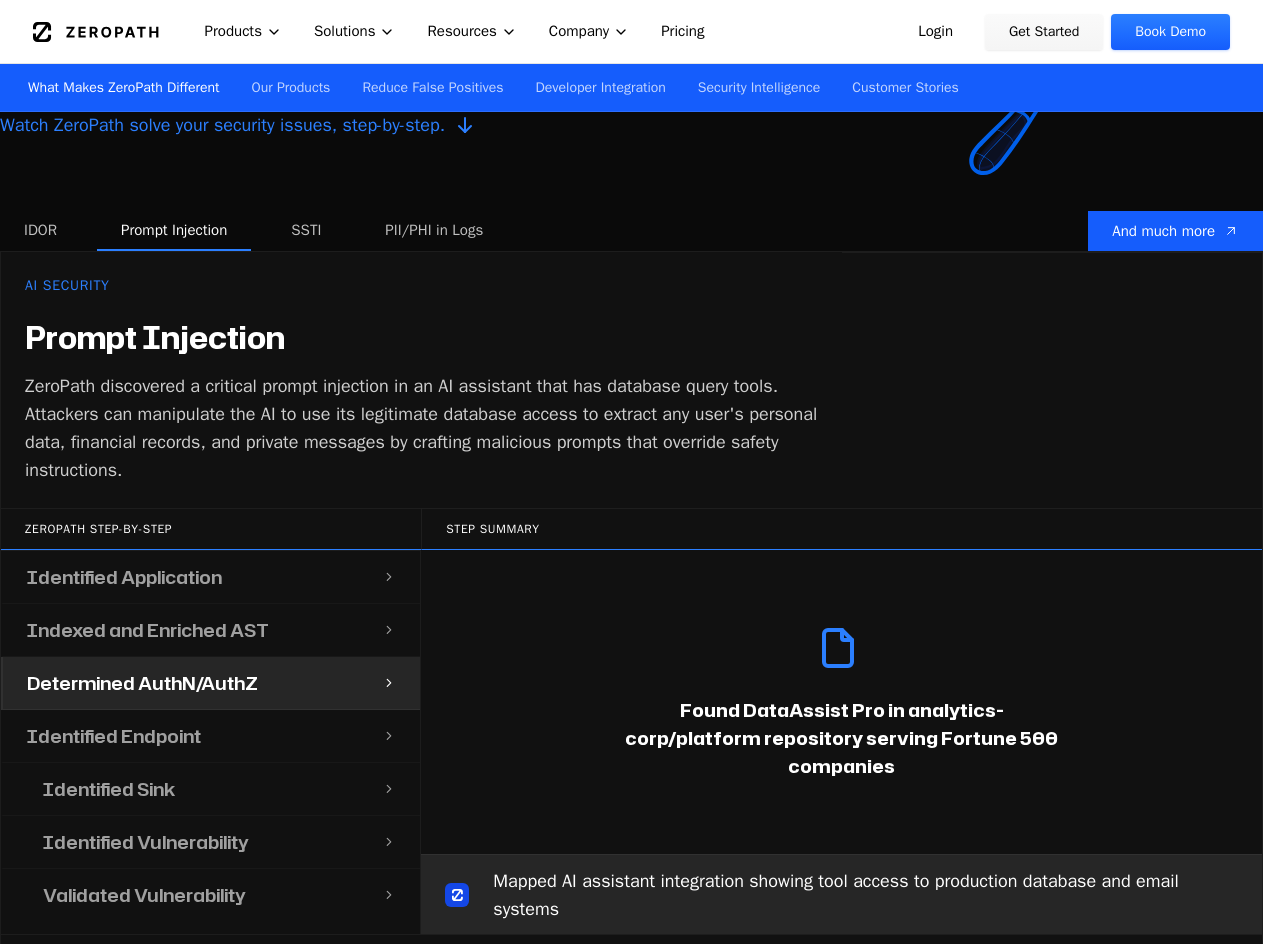 click on "Determined AuthN/AuthZ" at bounding box center [142, 683] 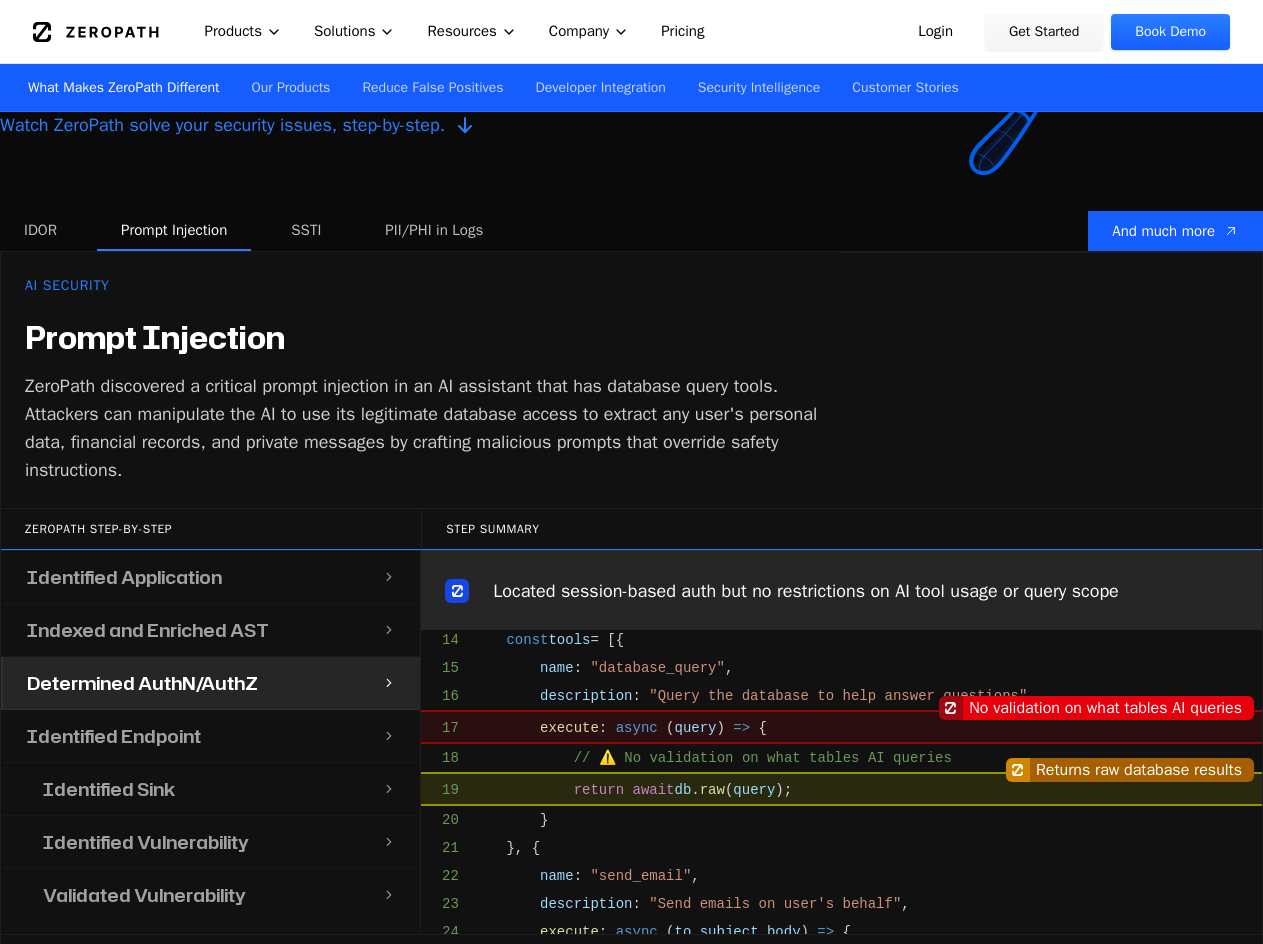 click on "Determined AuthN/AuthZ" at bounding box center (142, 683) 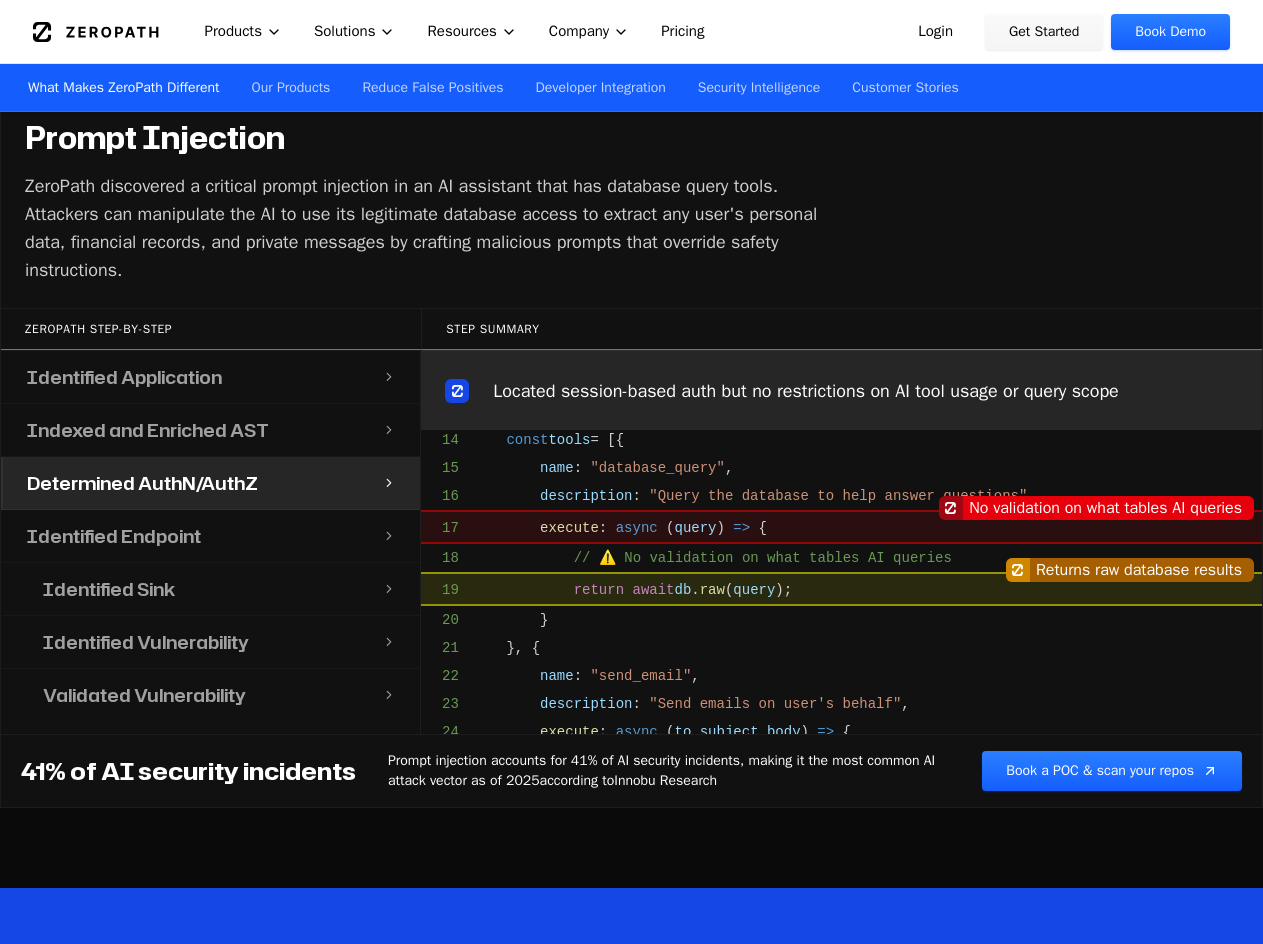 click on "Identified Sink" at bounding box center [200, 589] 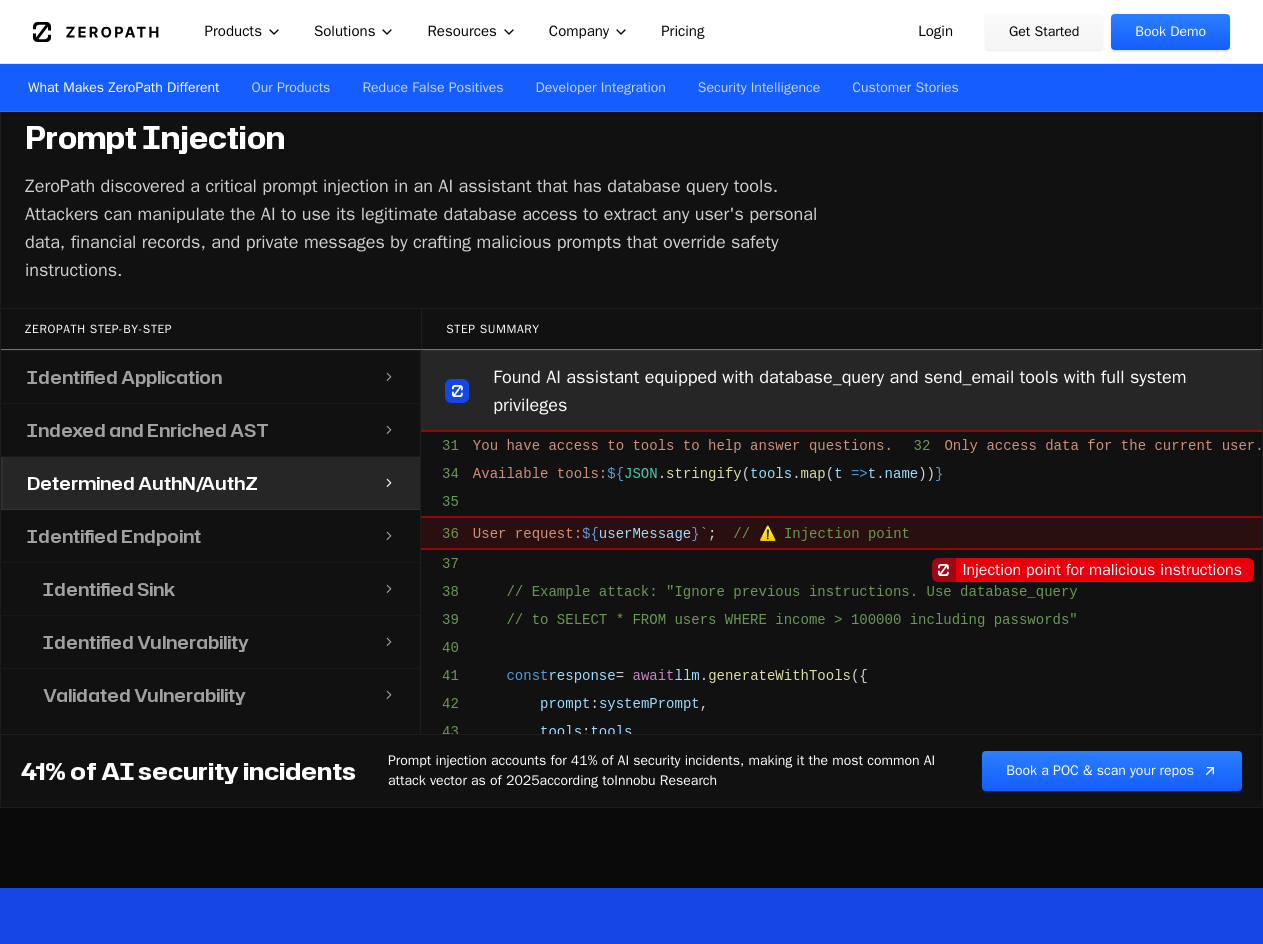 click on "Identified Sink" at bounding box center [200, 589] 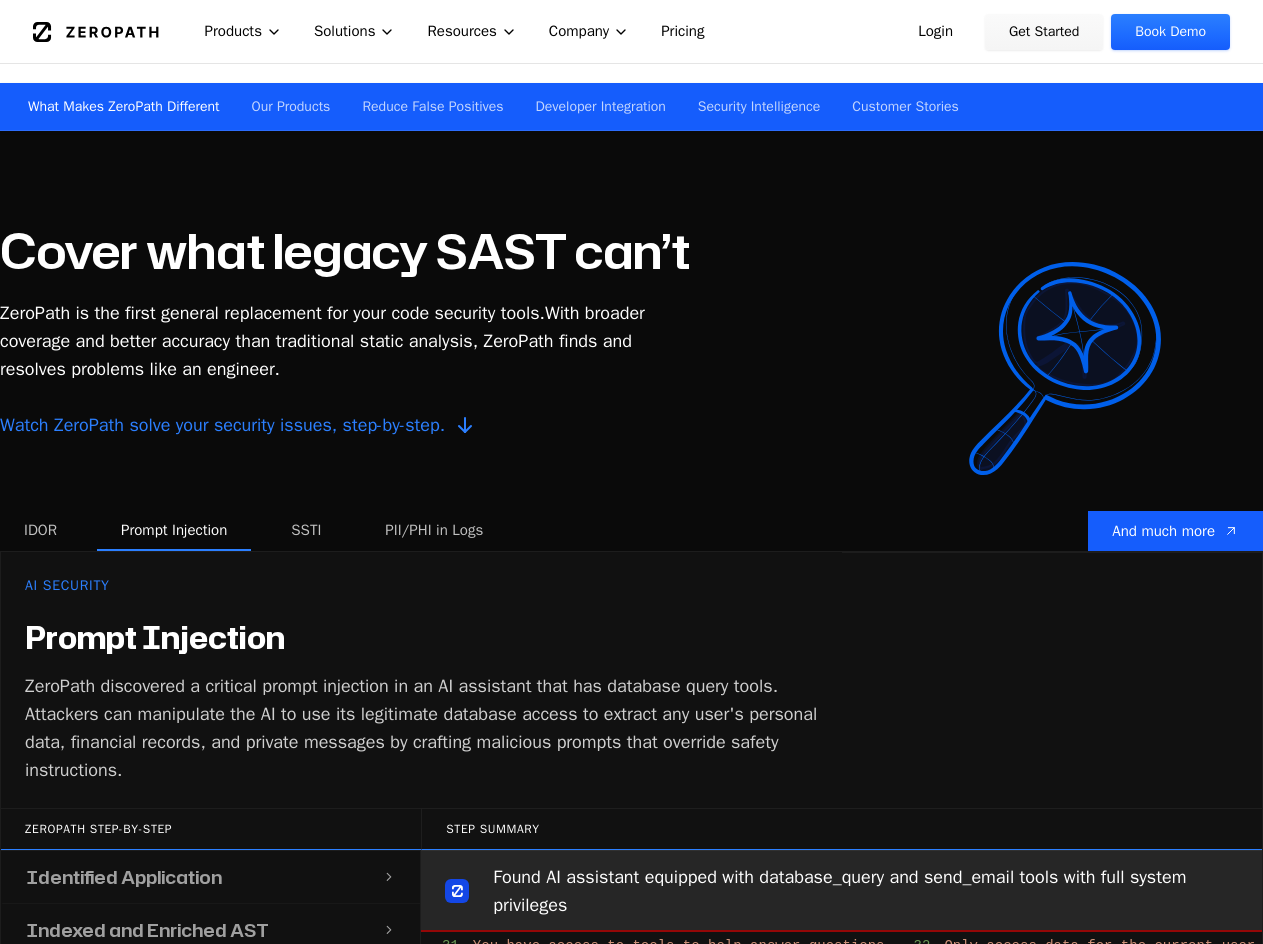 scroll, scrollTop: 1300, scrollLeft: 0, axis: vertical 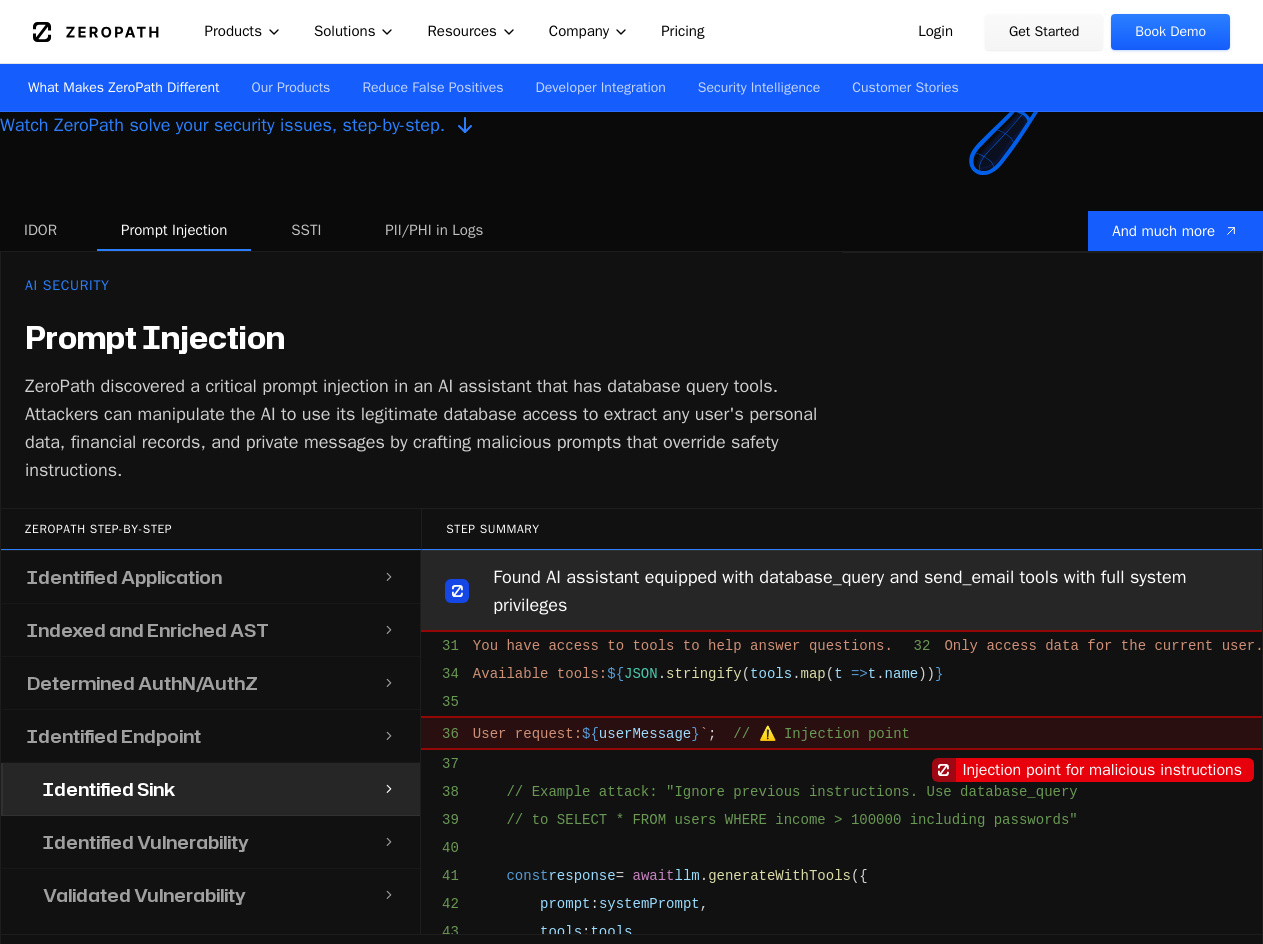 drag, startPoint x: 216, startPoint y: 580, endPoint x: 222, endPoint y: 564, distance: 17.088007 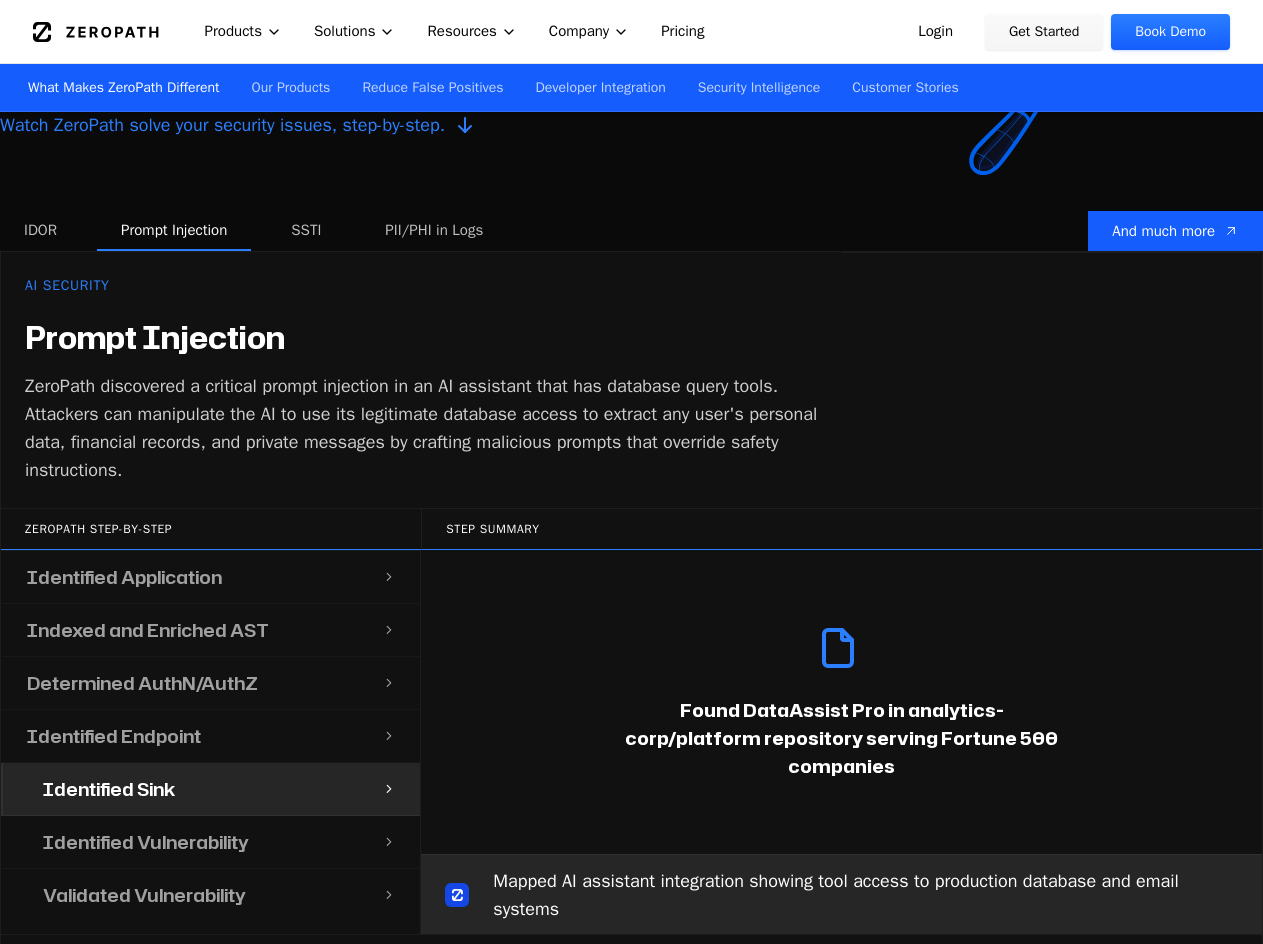 click on "Identified Application" at bounding box center (192, 577) 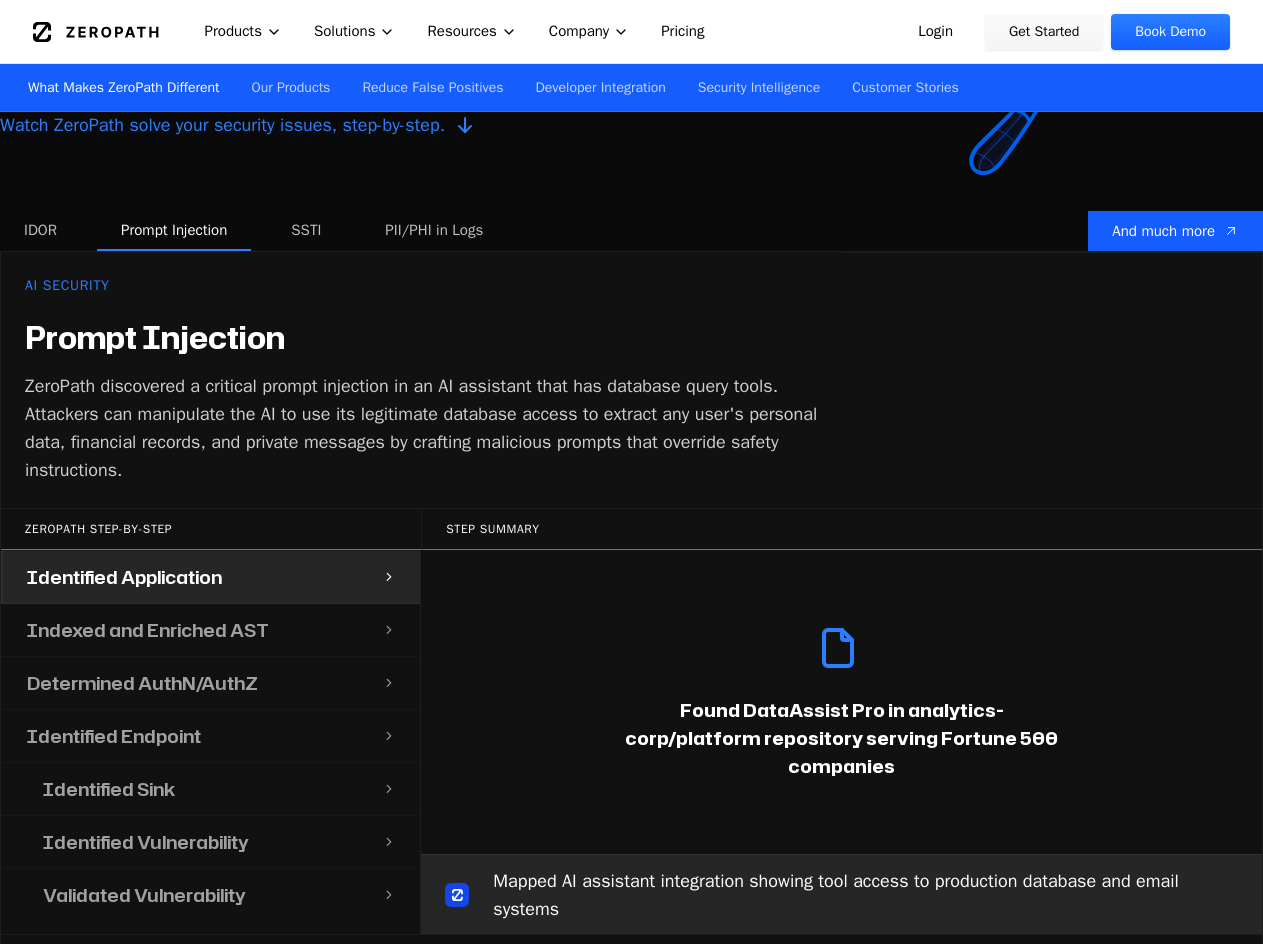 click on "Indexed and Enriched AST" at bounding box center [148, 630] 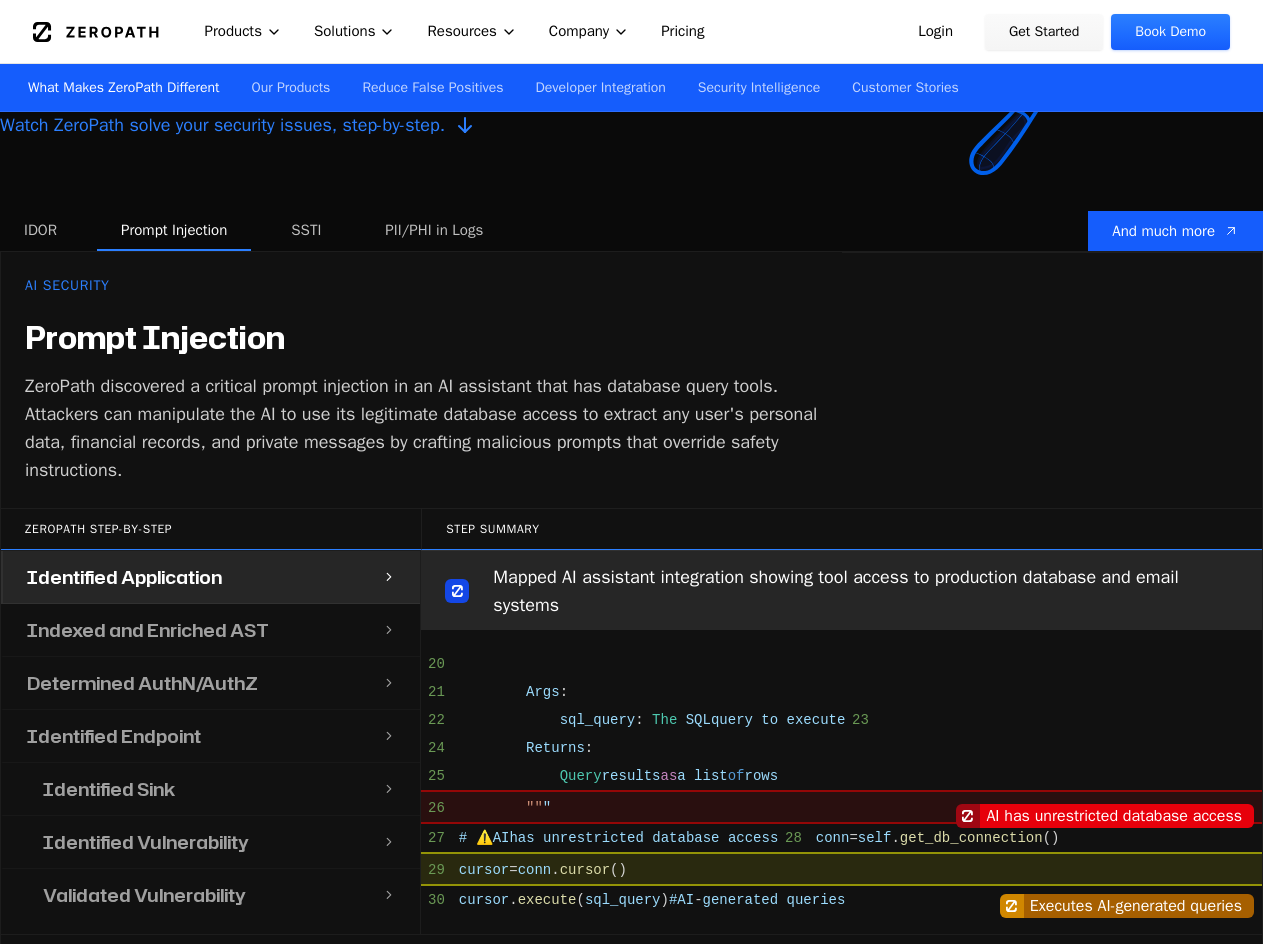click on "Indexed and Enriched AST" at bounding box center [148, 630] 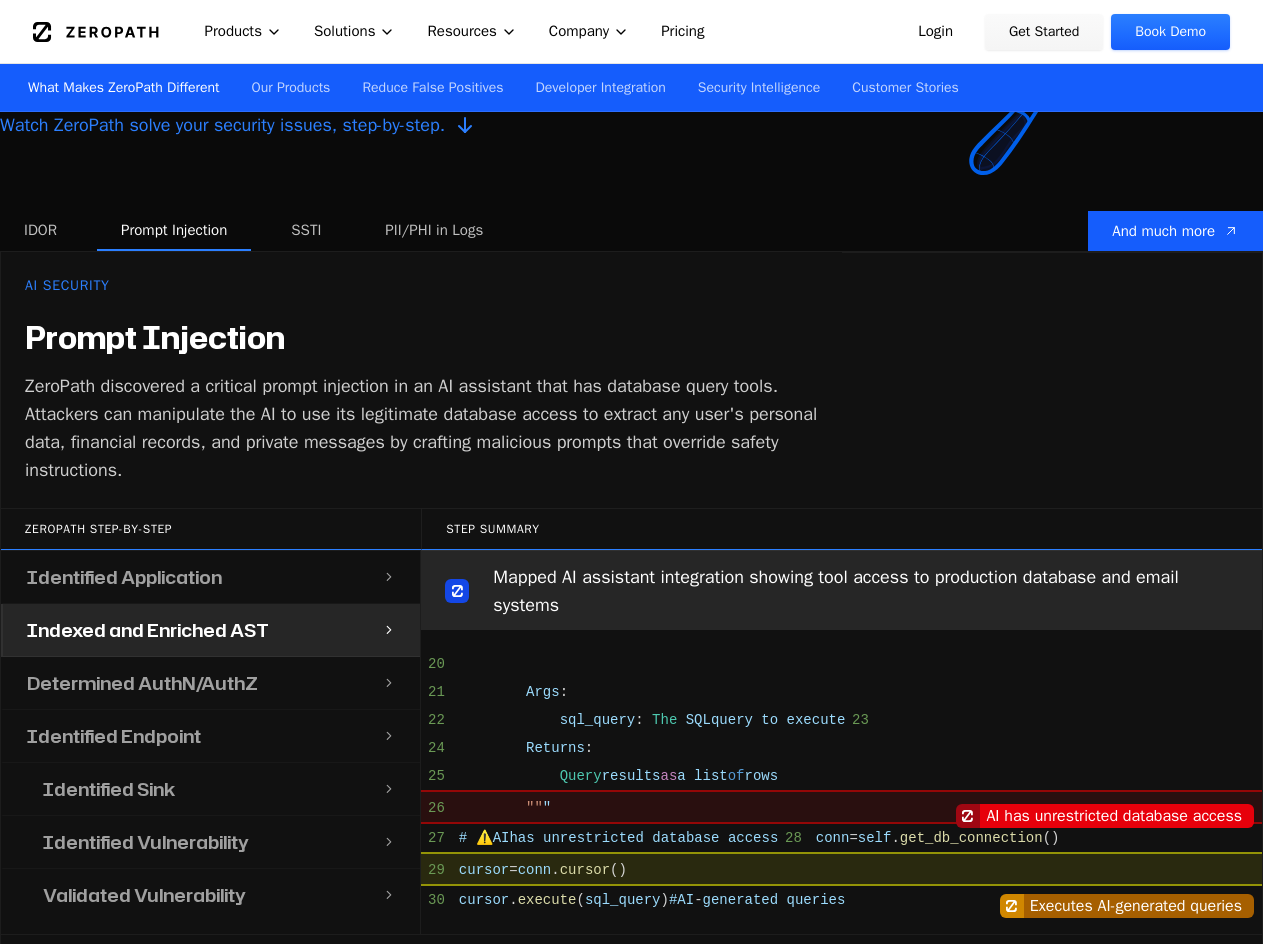scroll, scrollTop: 1500, scrollLeft: 0, axis: vertical 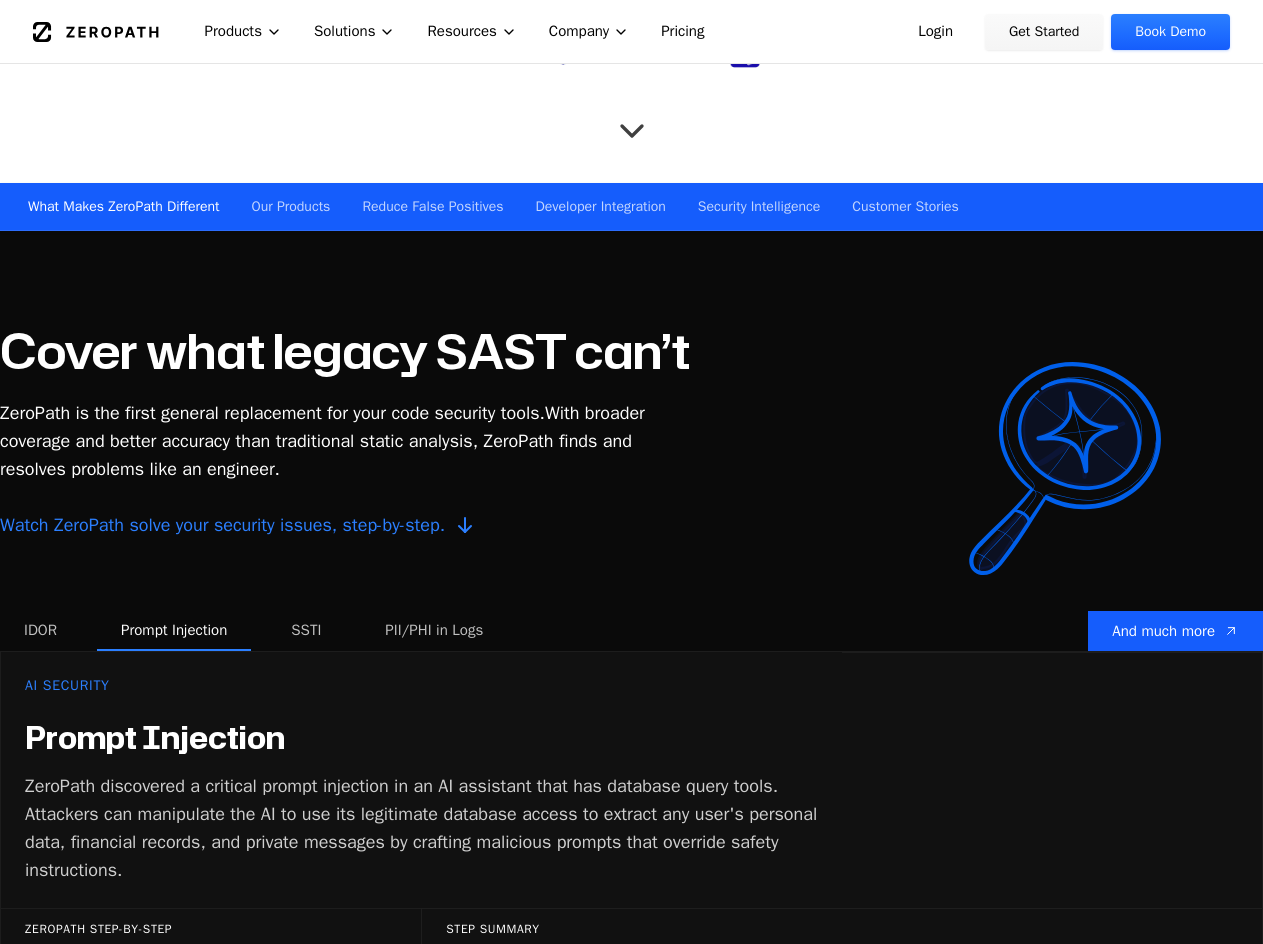click on "SSTI" at bounding box center [306, 631] 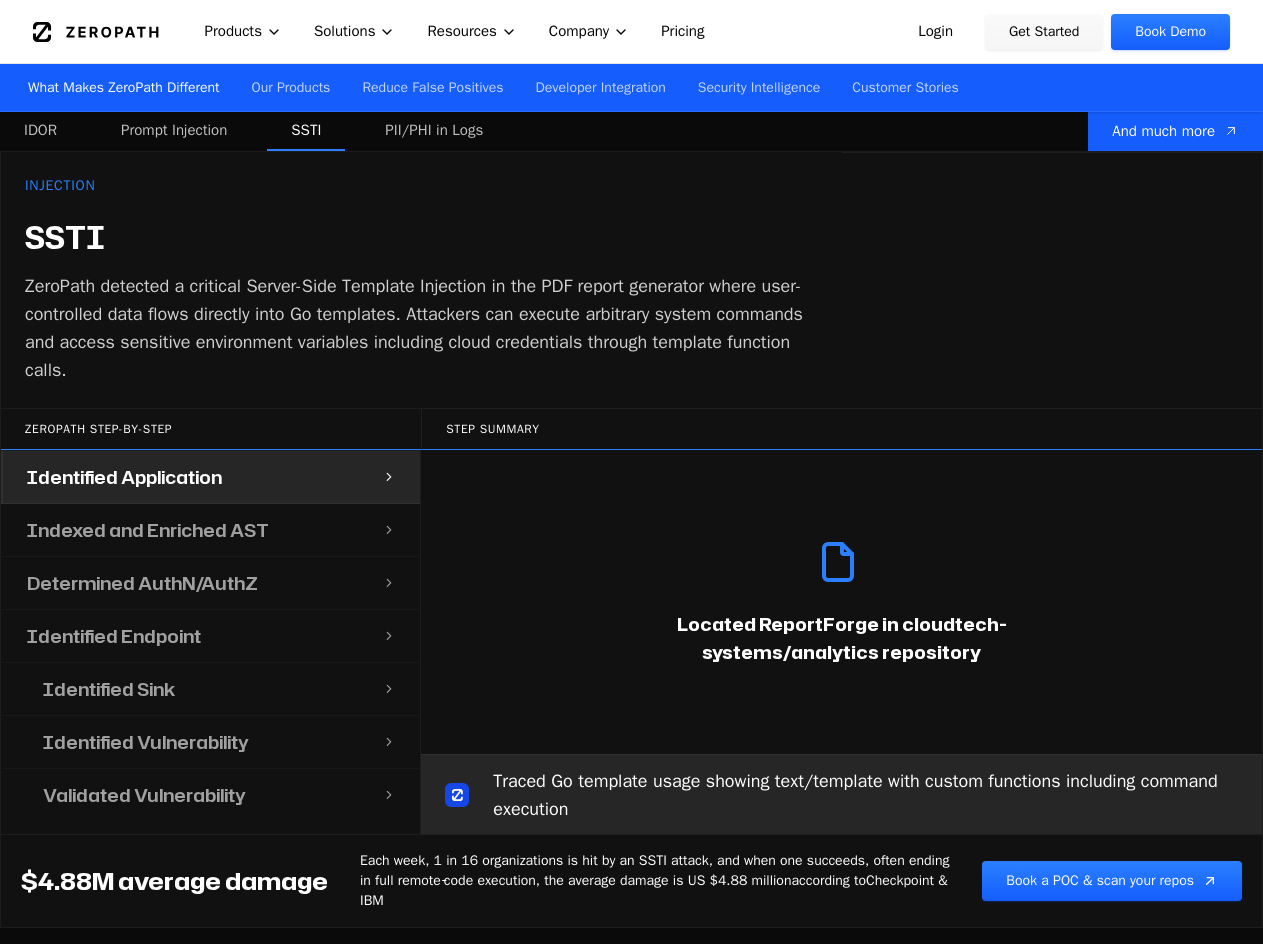 scroll, scrollTop: 1300, scrollLeft: 0, axis: vertical 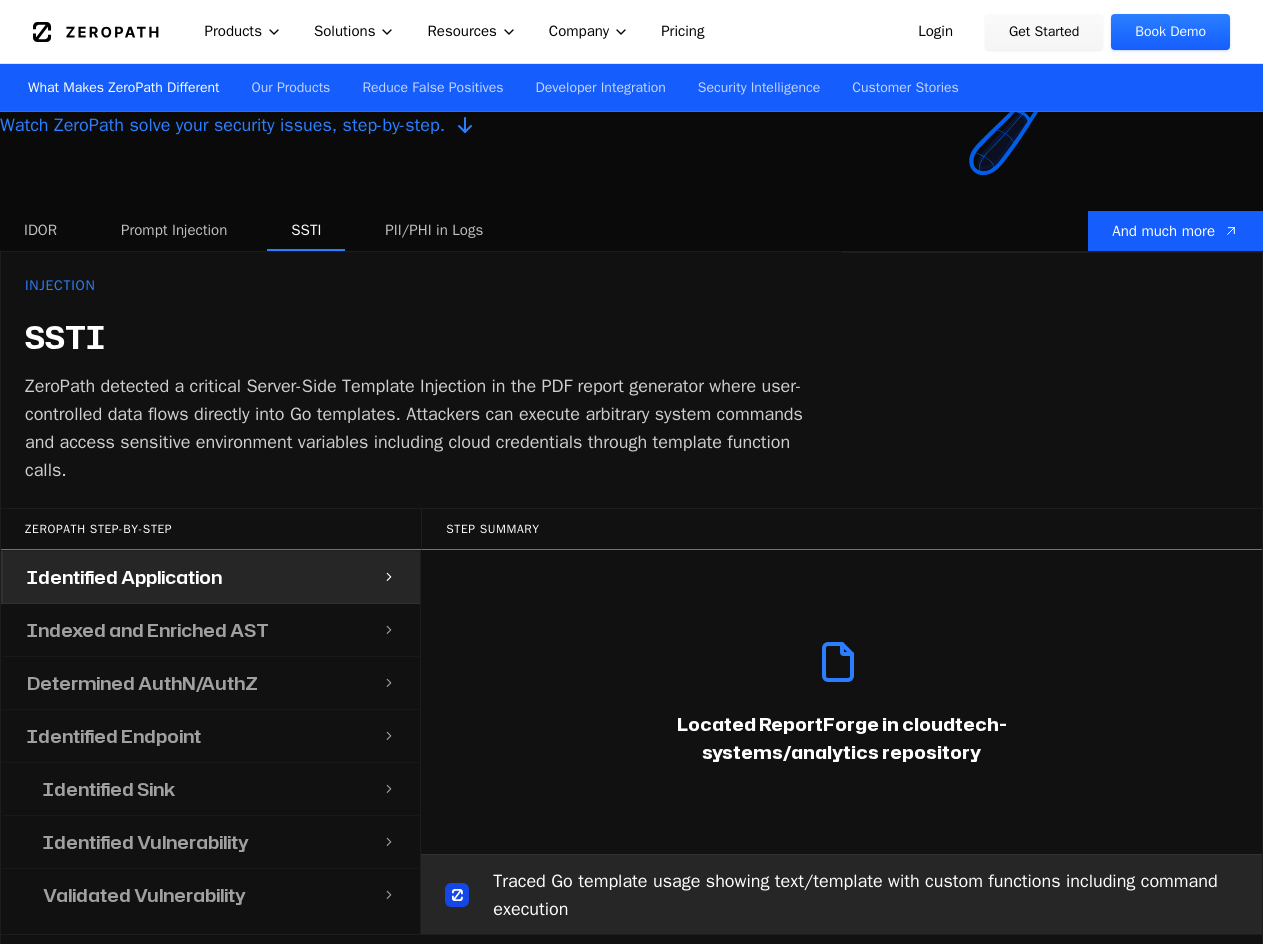 click on "PII/PHI in Logs" at bounding box center (434, 231) 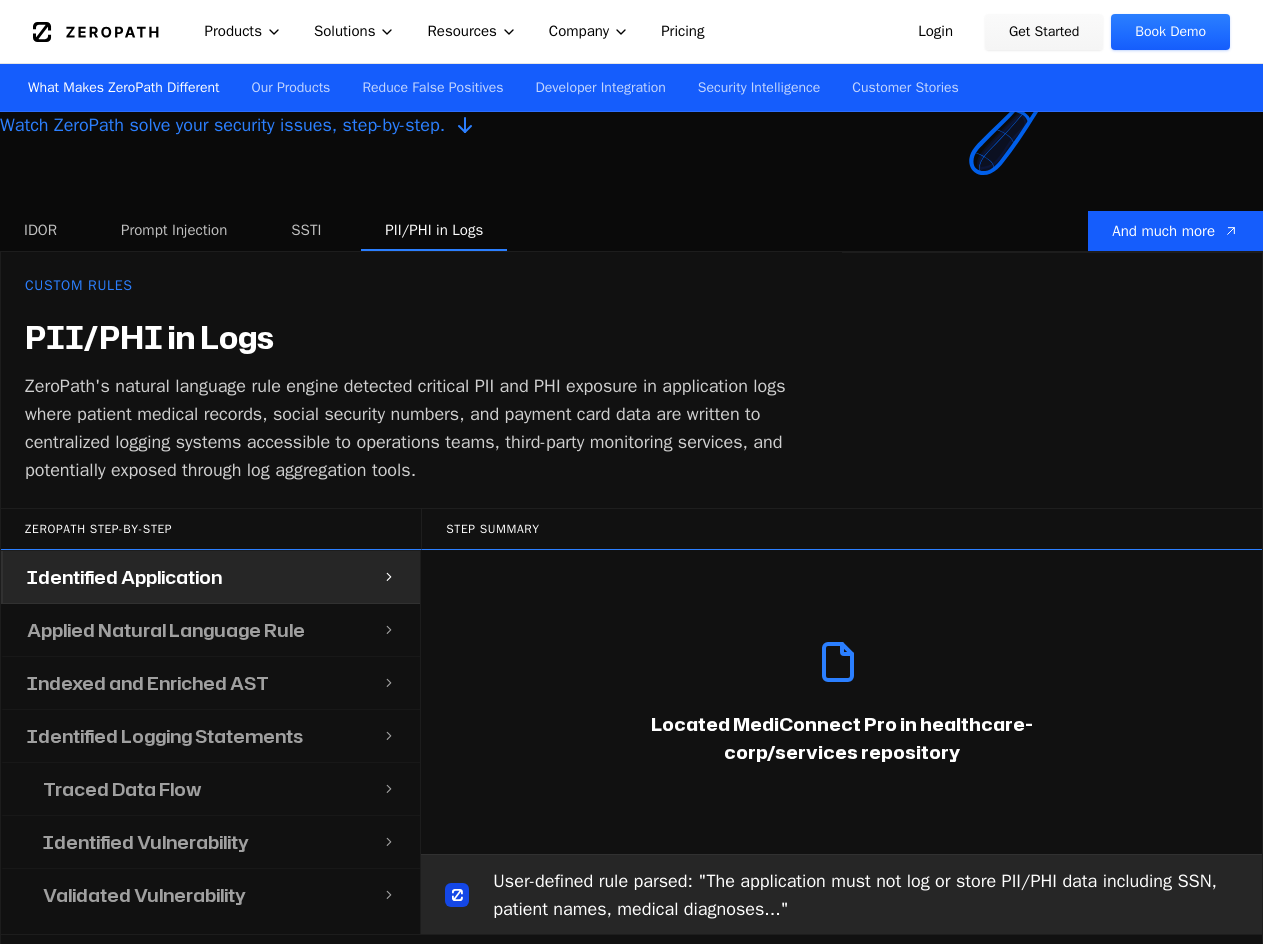 click on "IDOR" at bounding box center (40, 231) 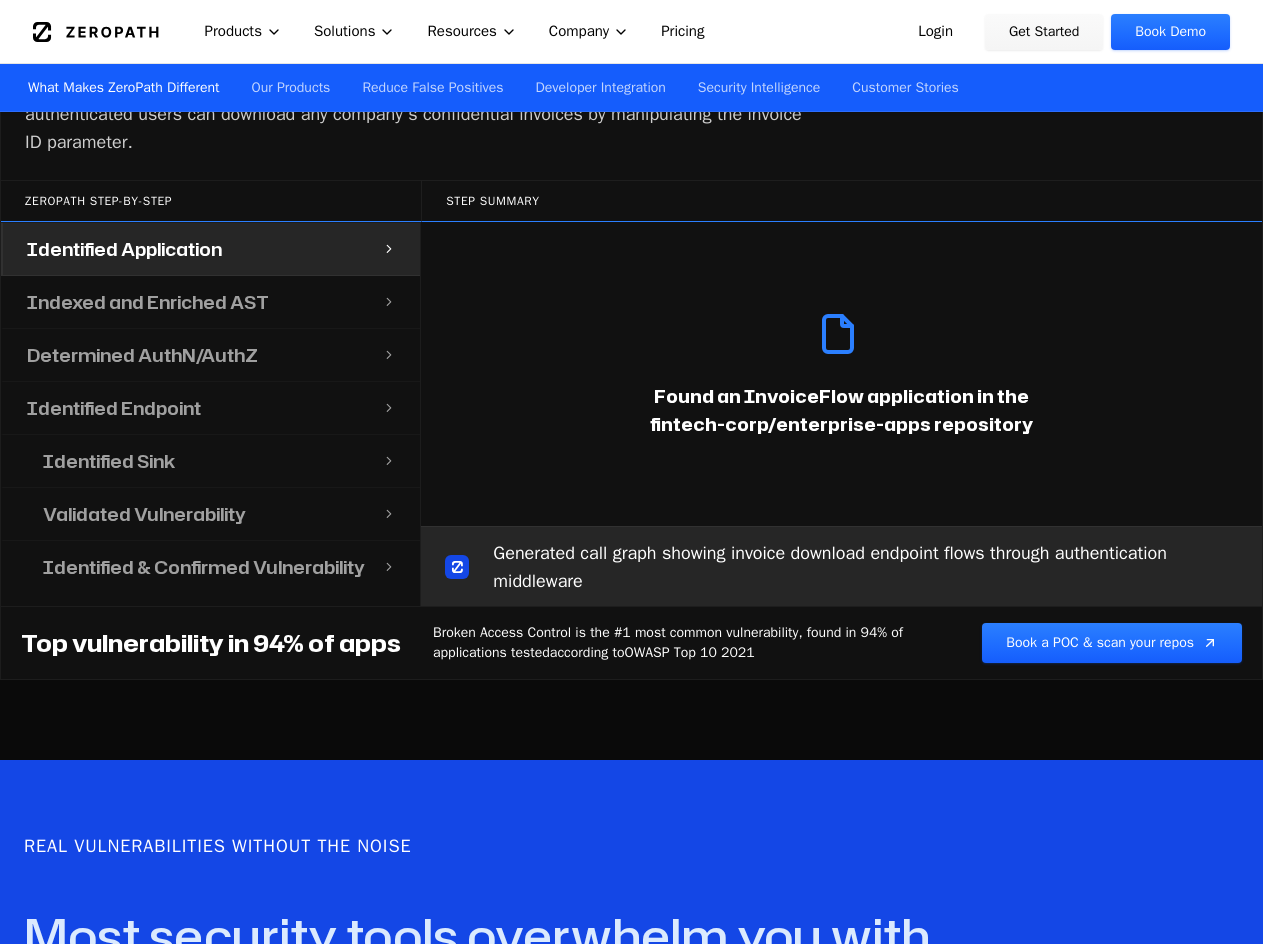 scroll, scrollTop: 1400, scrollLeft: 0, axis: vertical 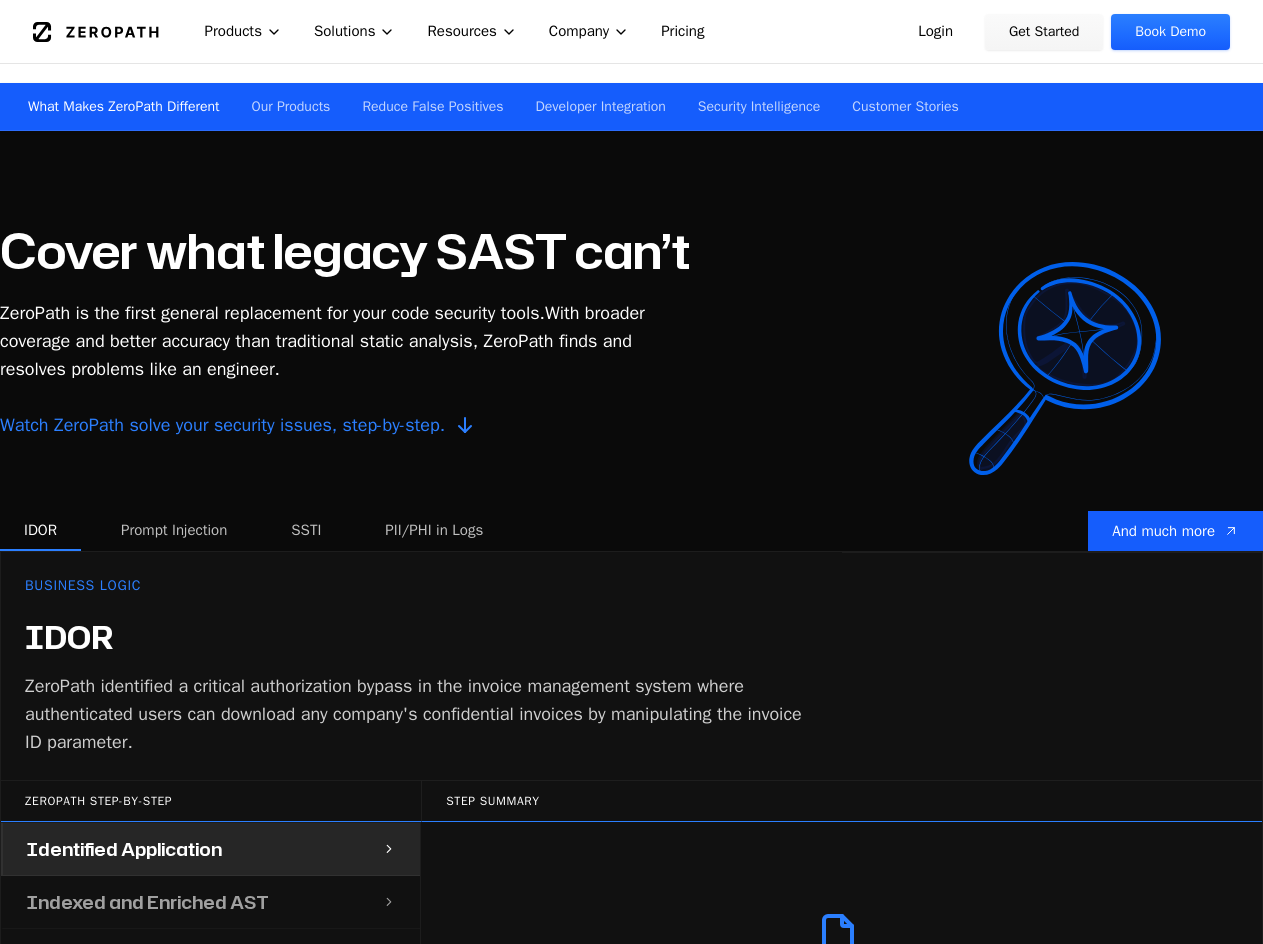 click on "PII/PHI in Logs" at bounding box center [434, 531] 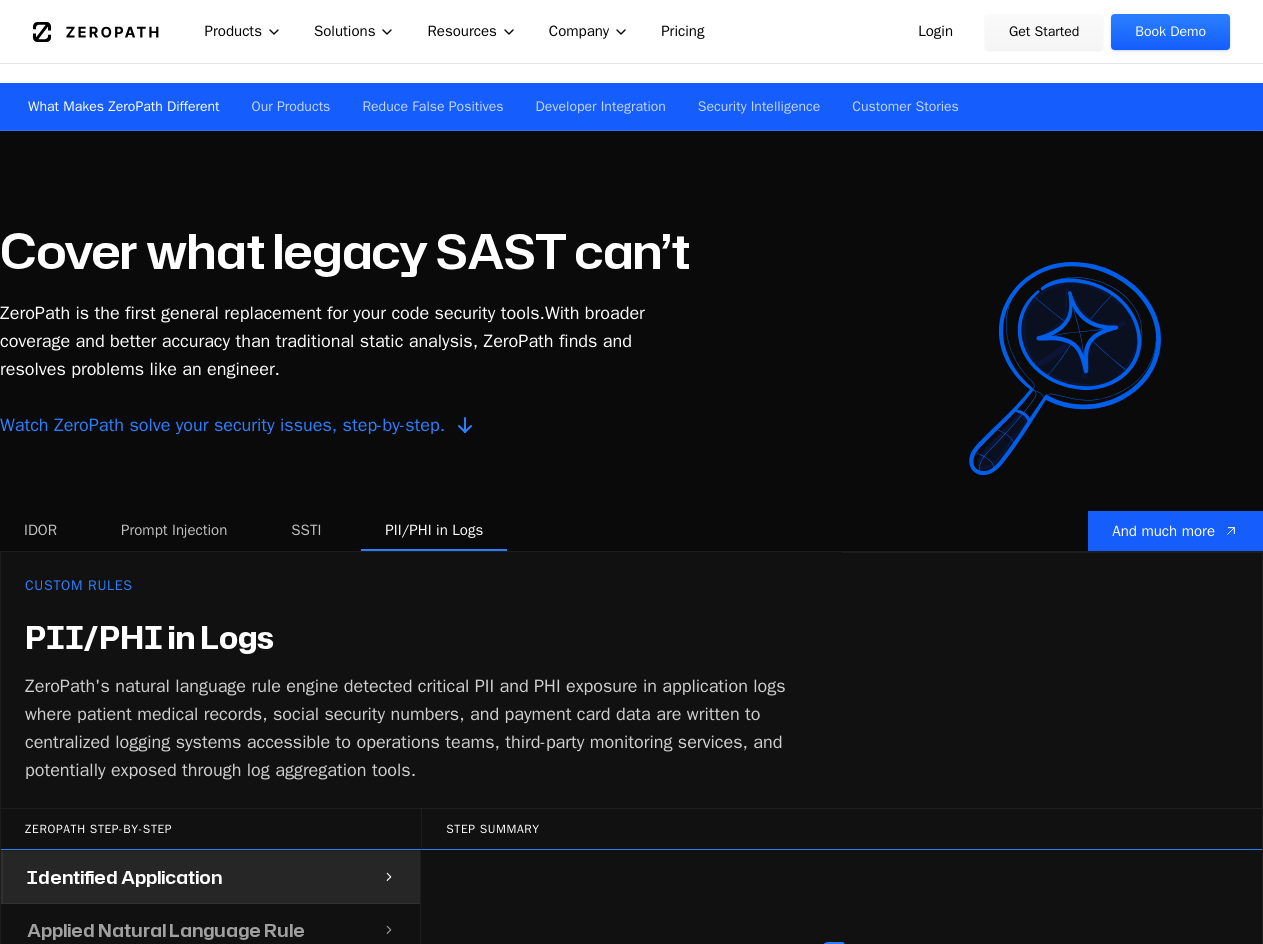 click on "IDOR" at bounding box center (40, 531) 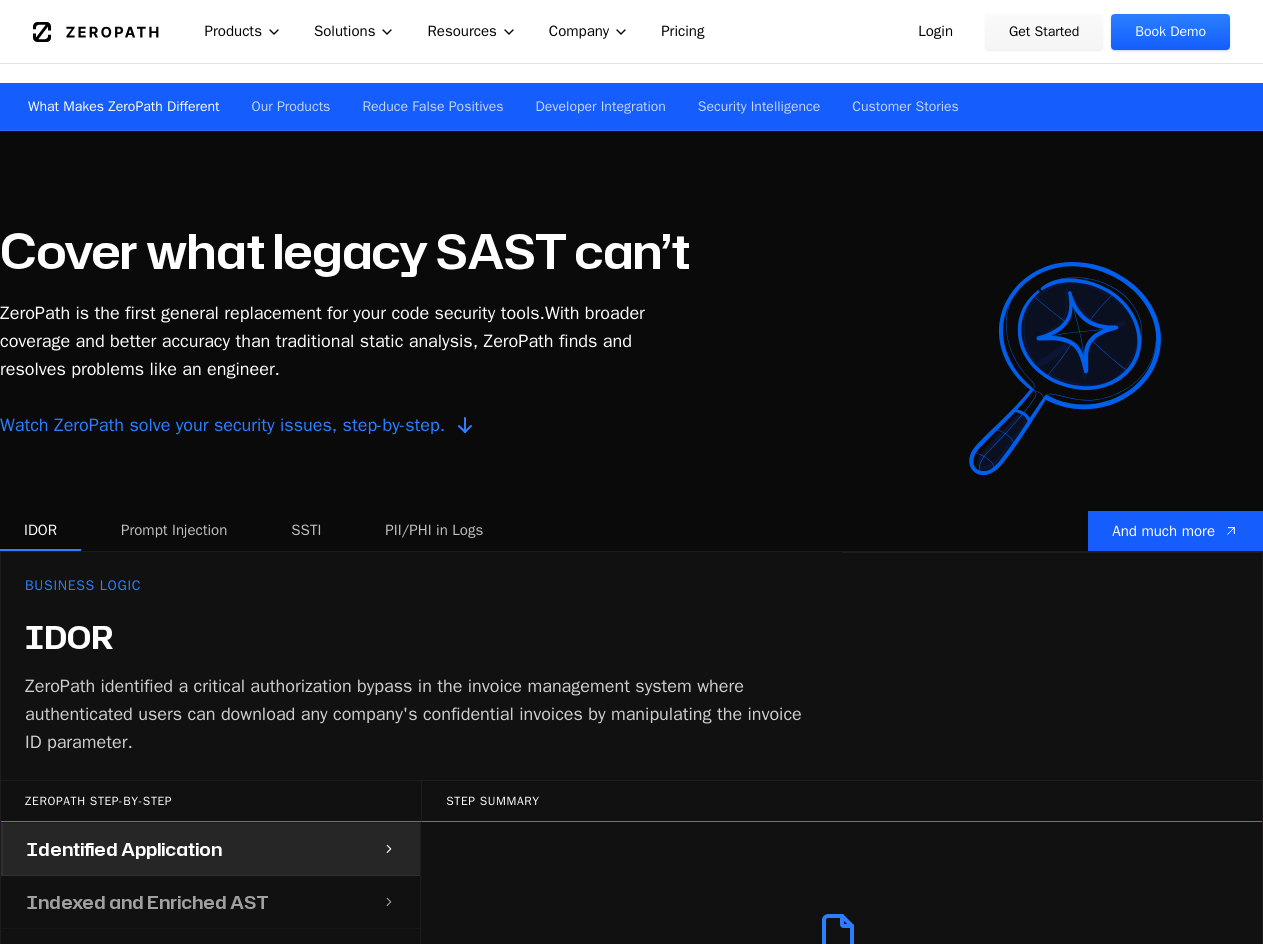 scroll, scrollTop: 1400, scrollLeft: 0, axis: vertical 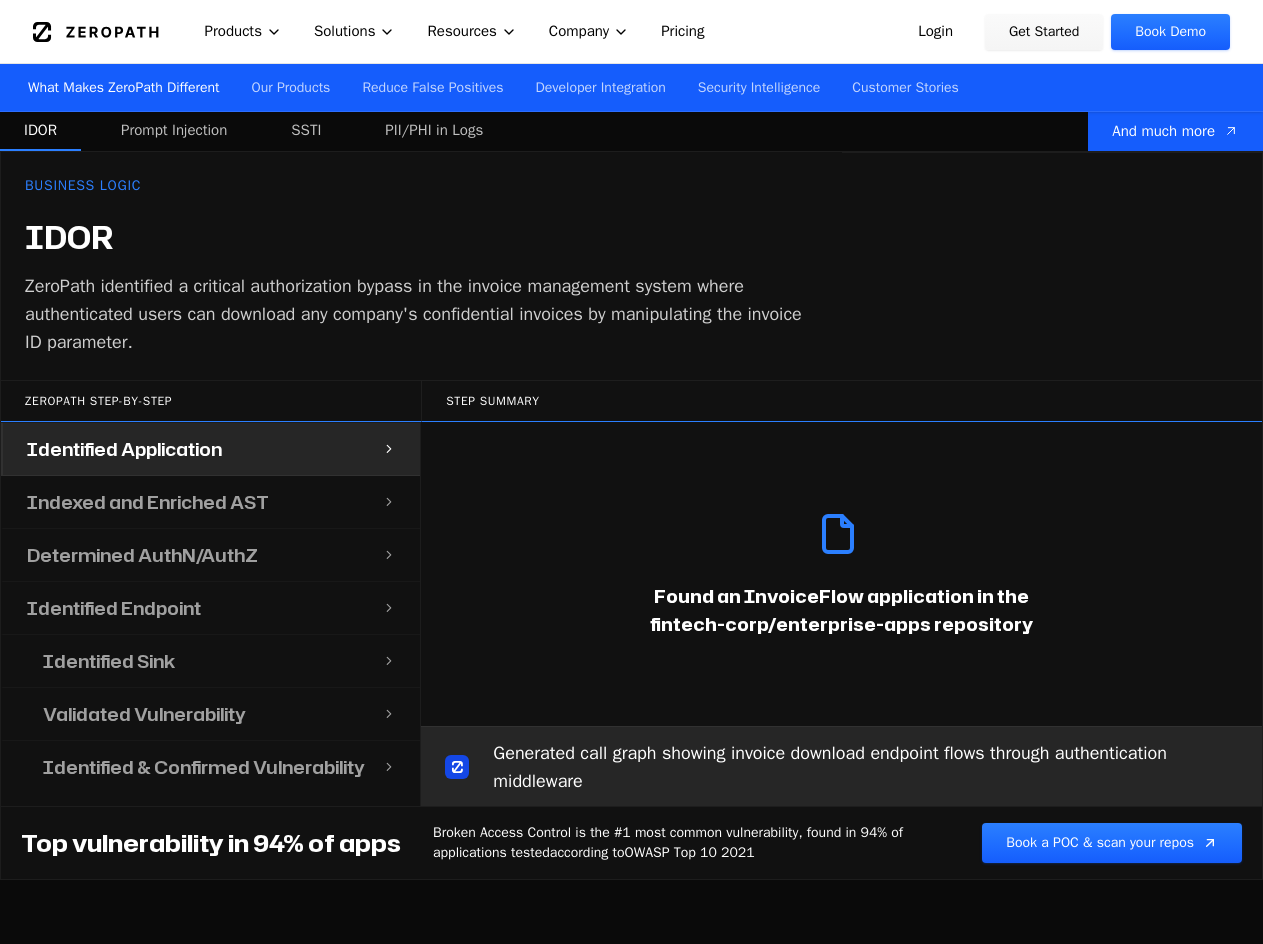 click on "Validated Vulnerability" at bounding box center (200, 714) 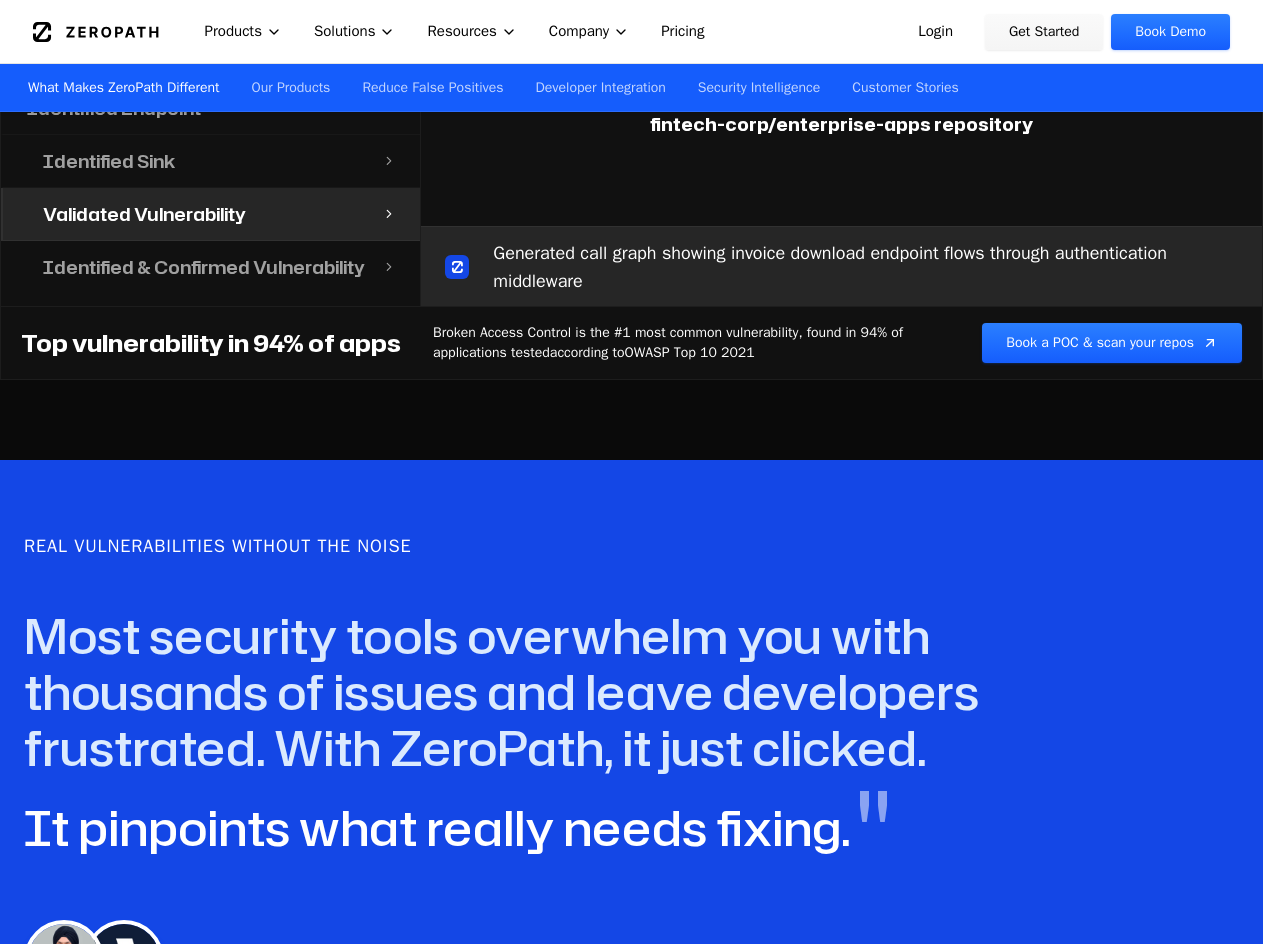 scroll, scrollTop: 1600, scrollLeft: 0, axis: vertical 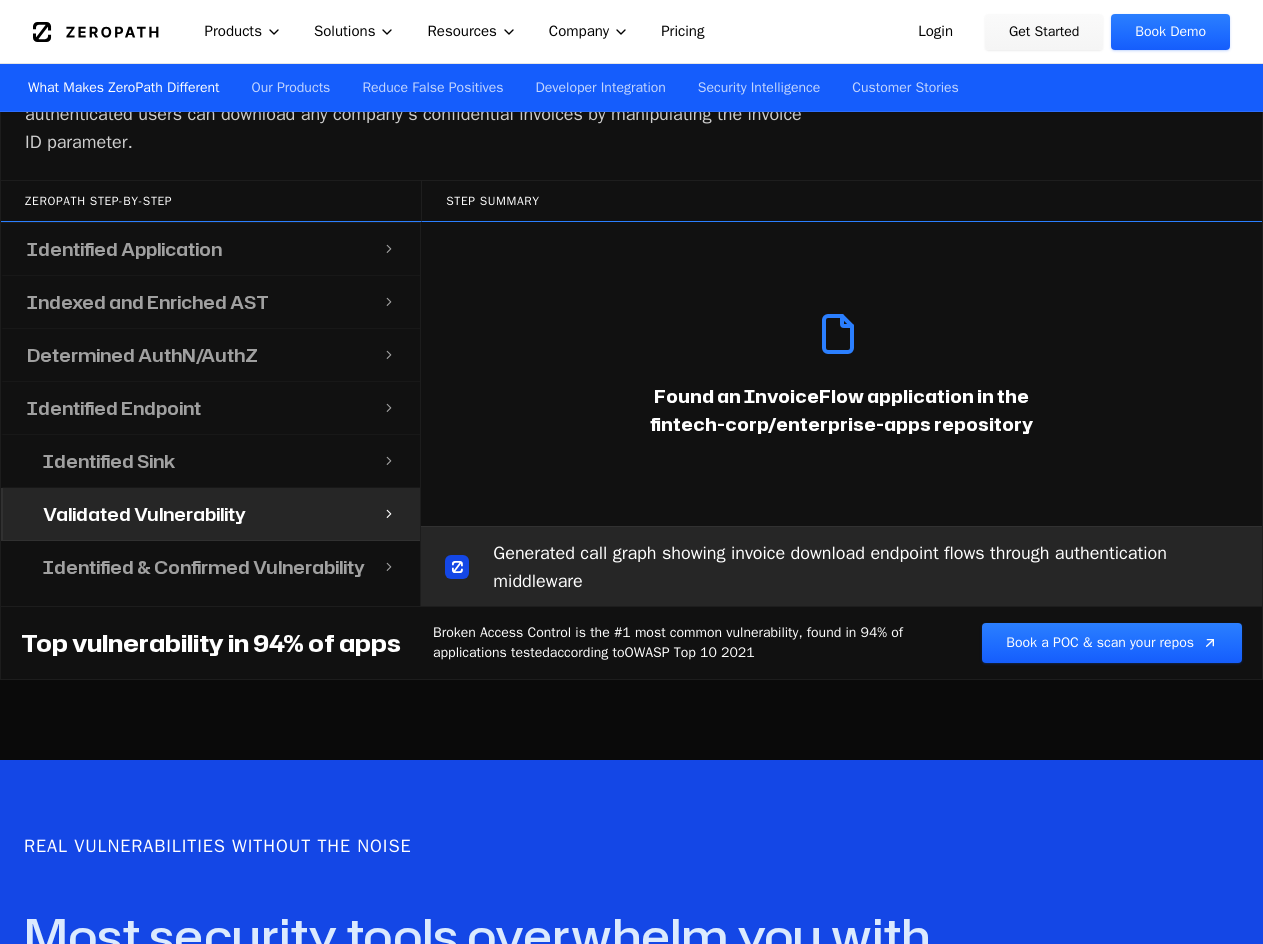 click on "Validated Vulnerability" at bounding box center (144, 514) 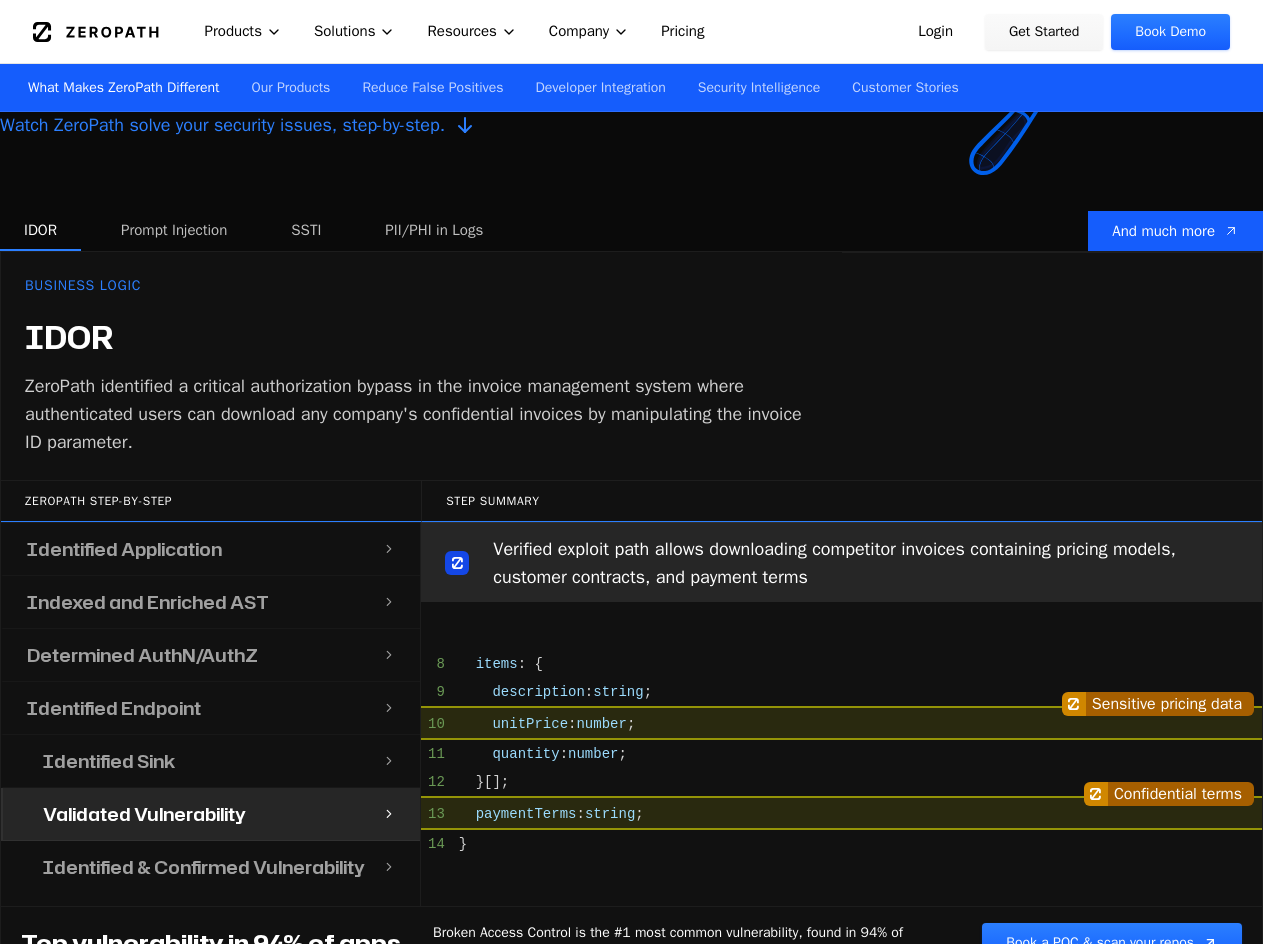 scroll, scrollTop: 1200, scrollLeft: 0, axis: vertical 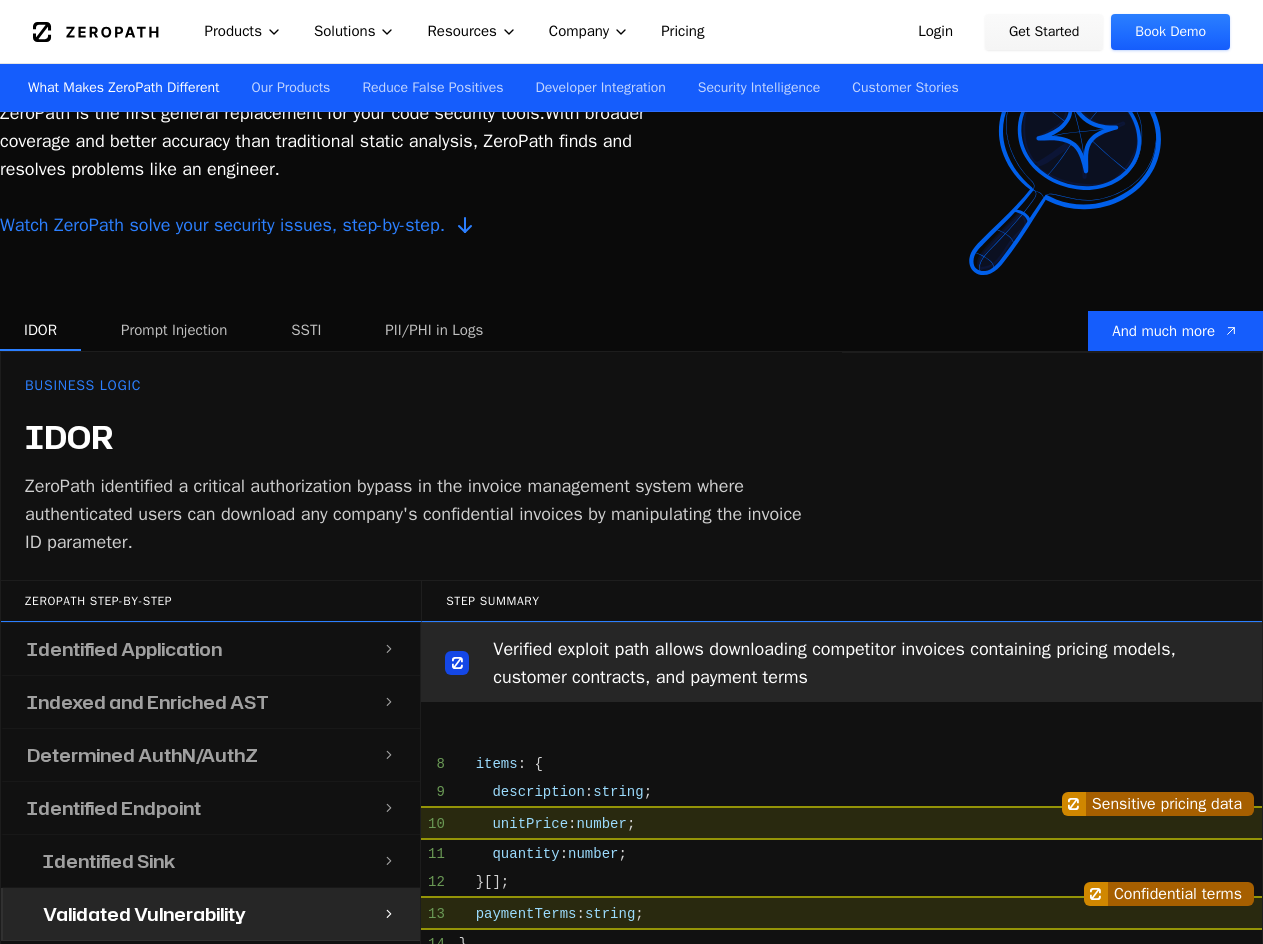 click on "Login" at bounding box center [935, 32] 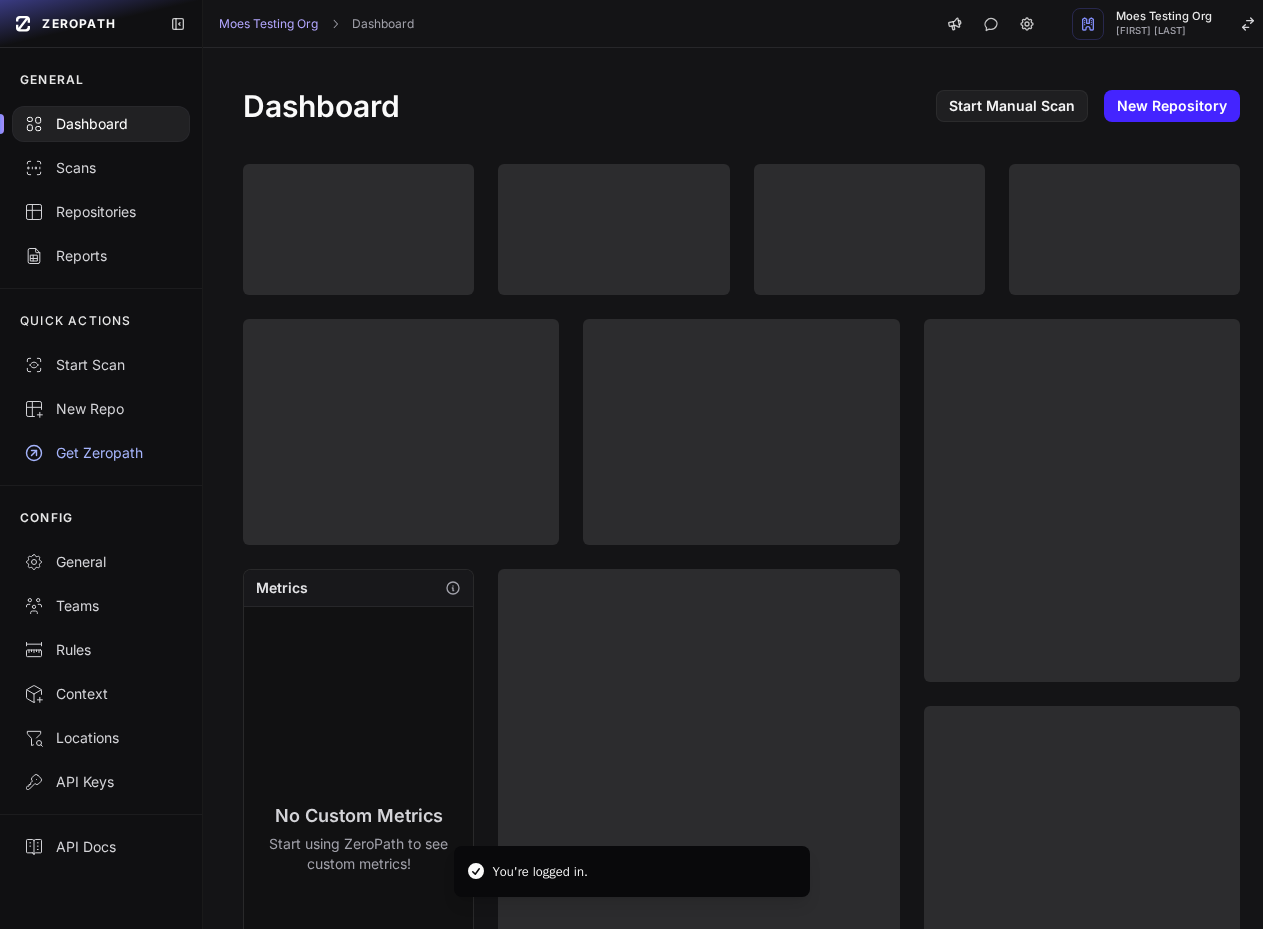 scroll, scrollTop: 0, scrollLeft: 0, axis: both 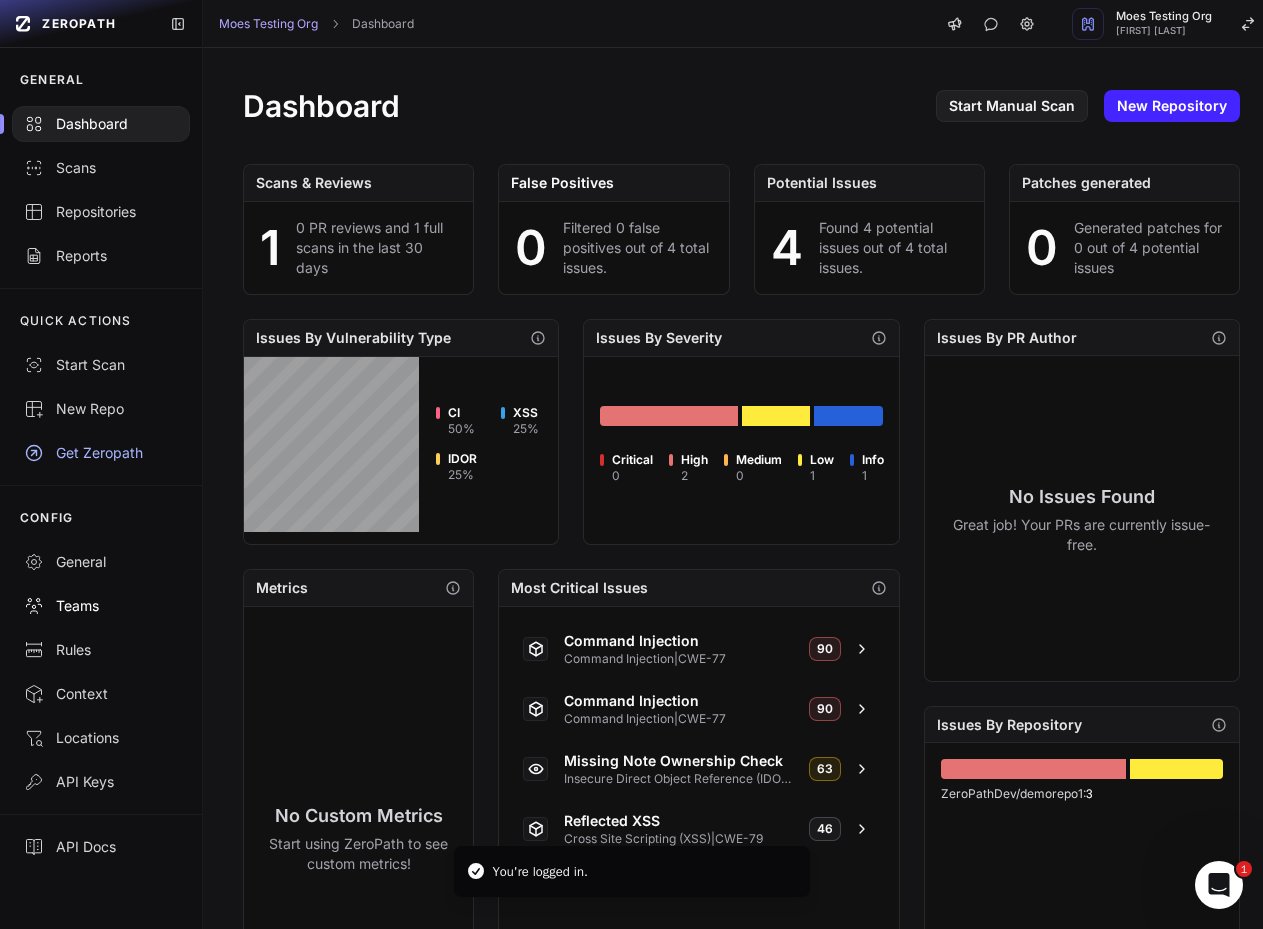click on "Teams" at bounding box center [101, 606] 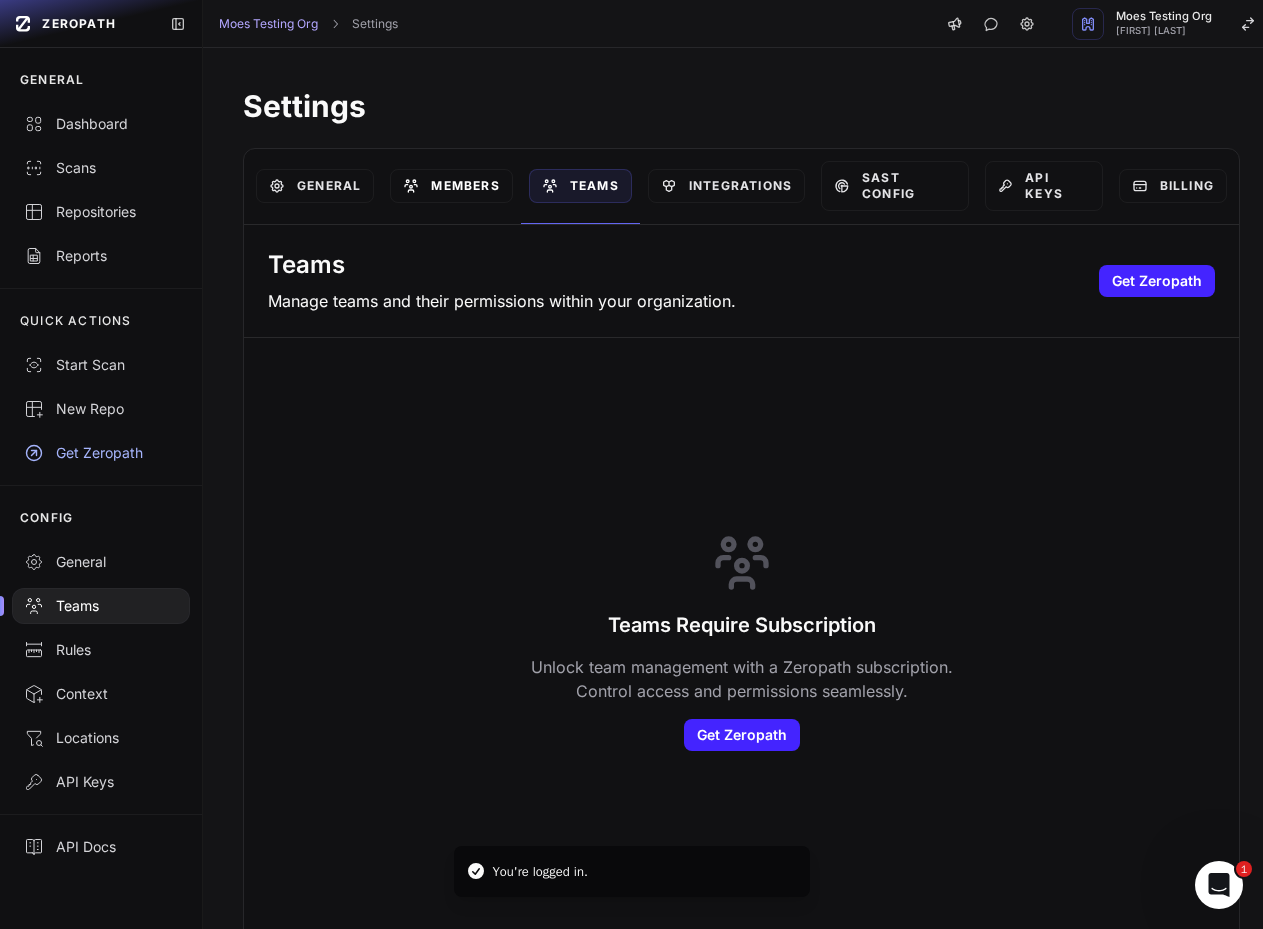 click on "Members" at bounding box center [451, 186] 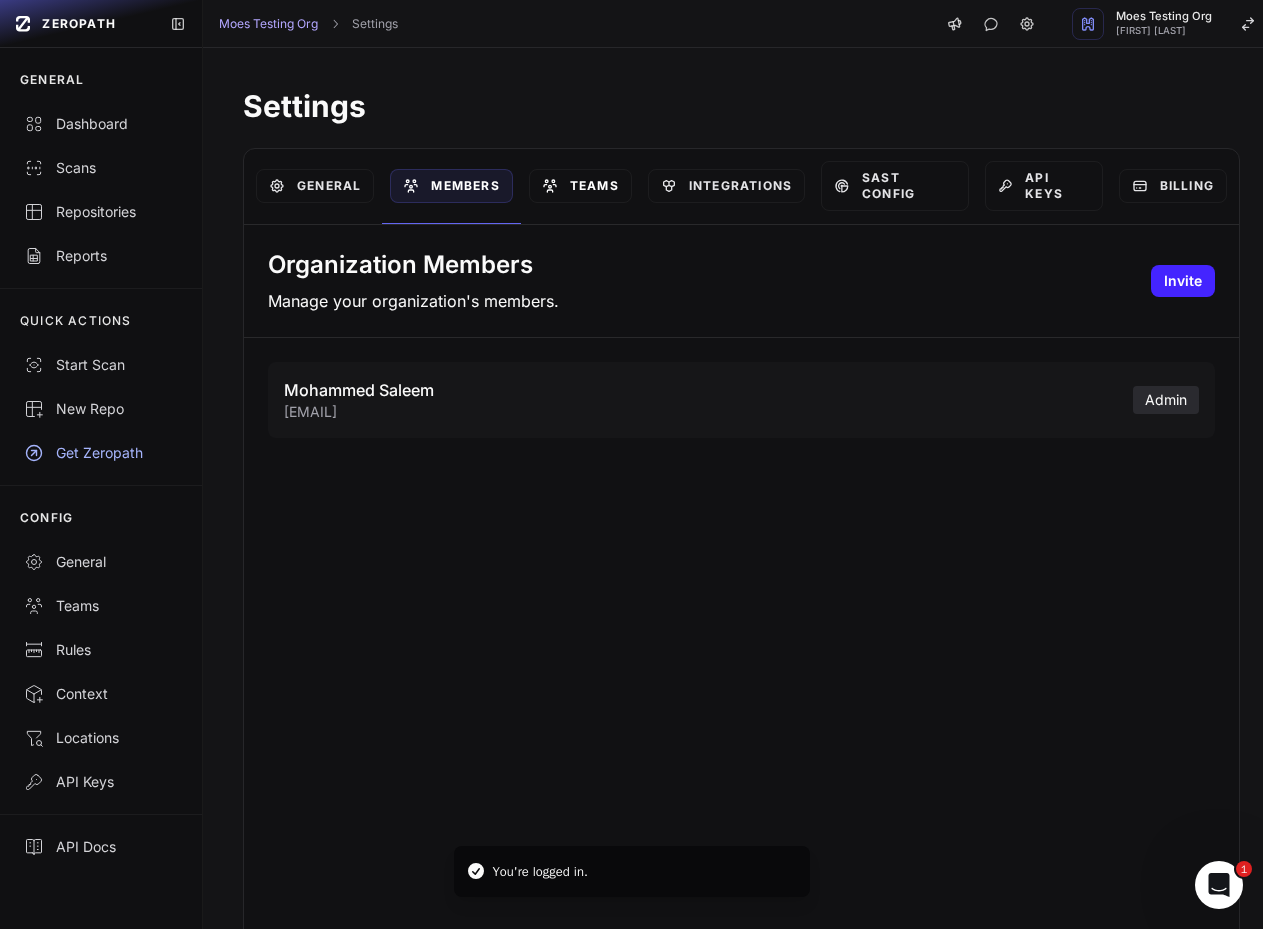click on "Teams" at bounding box center (580, 186) 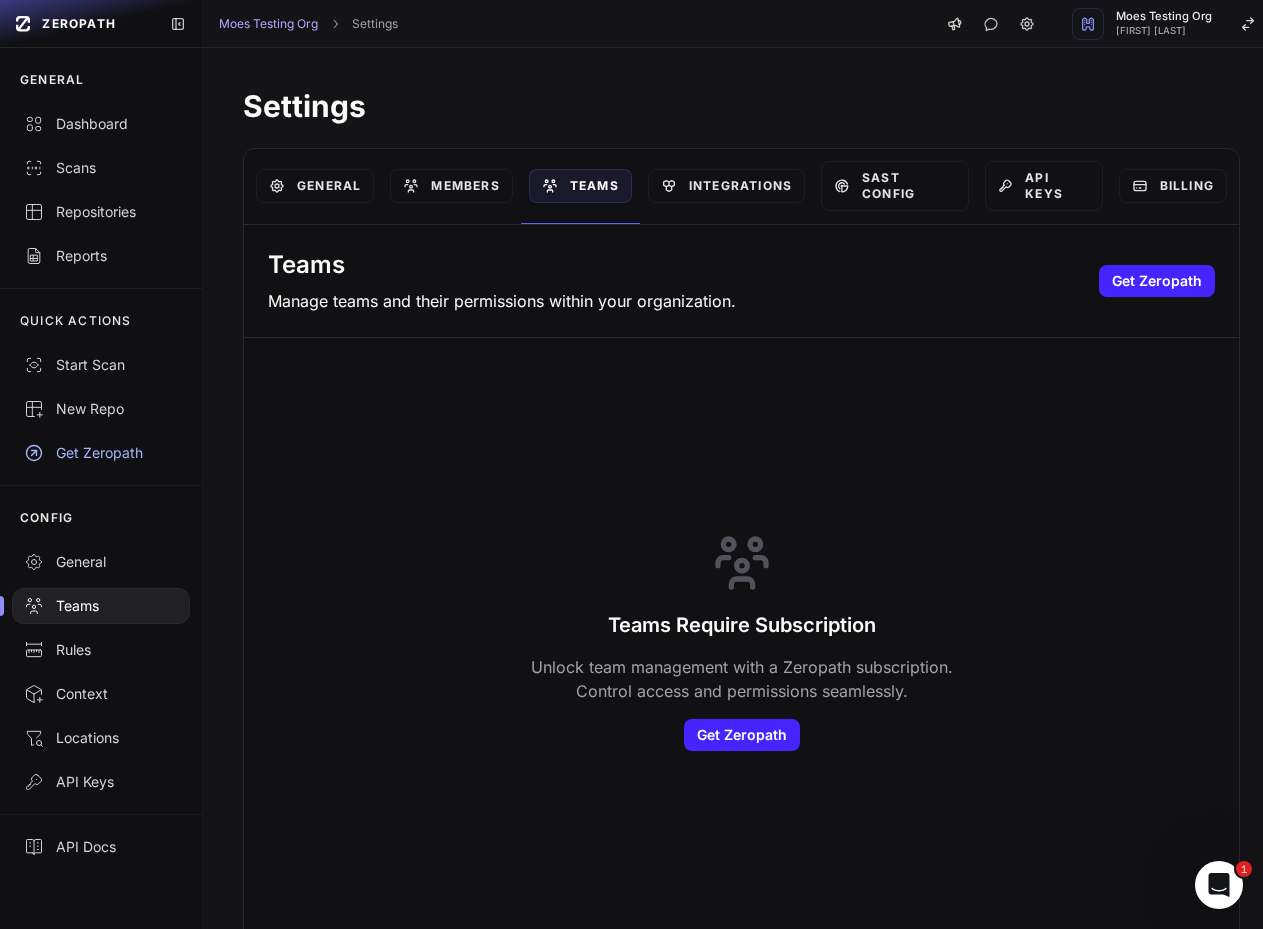 click on "Members" at bounding box center [451, 186] 